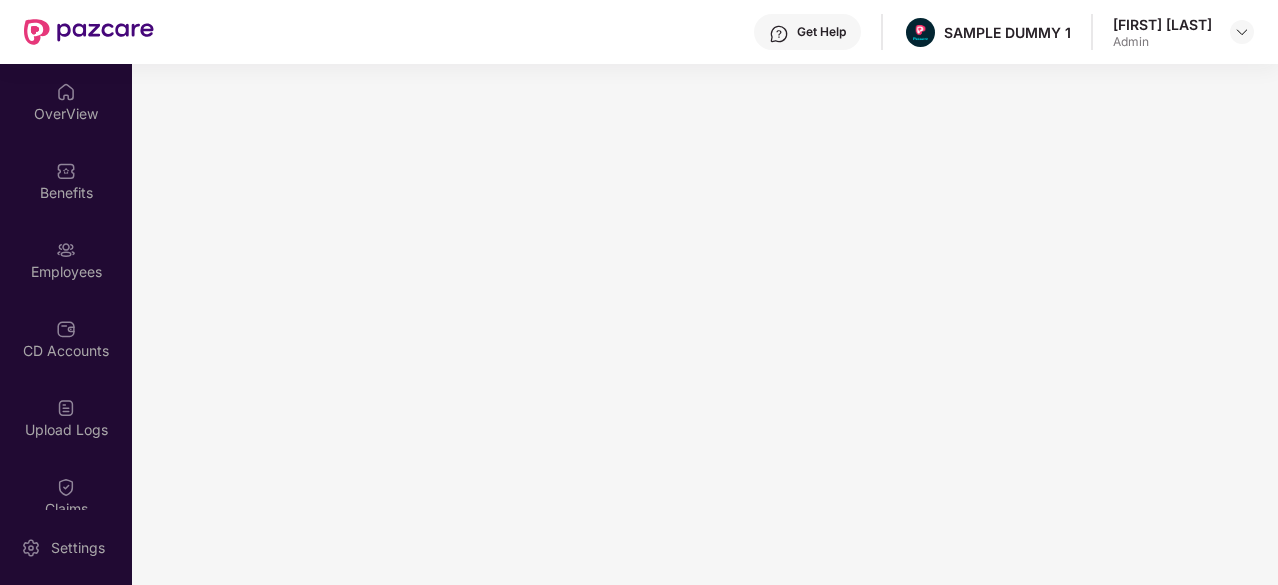 scroll, scrollTop: 0, scrollLeft: 0, axis: both 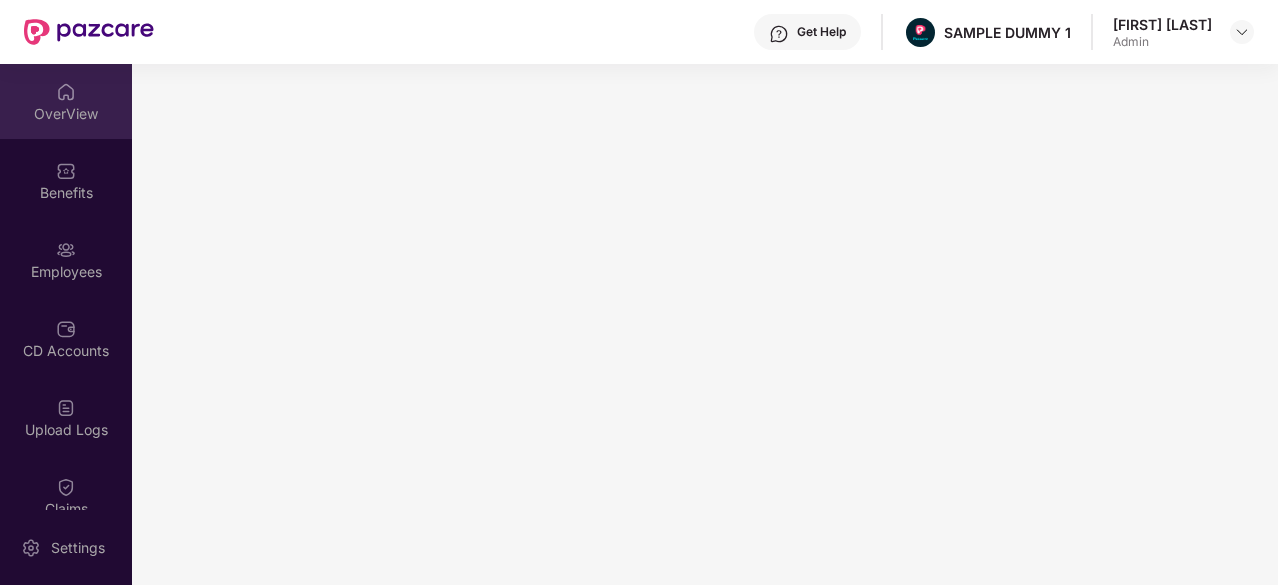 click at bounding box center (66, 92) 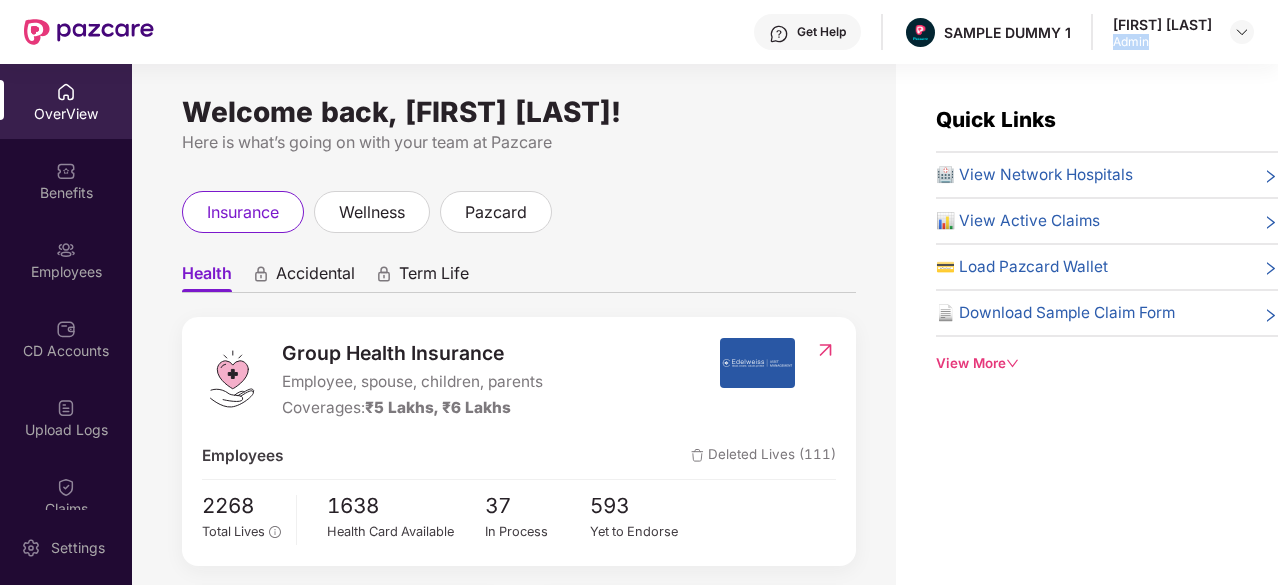 drag, startPoint x: 1154, startPoint y: 40, endPoint x: 1107, endPoint y: 36, distance: 47.169907 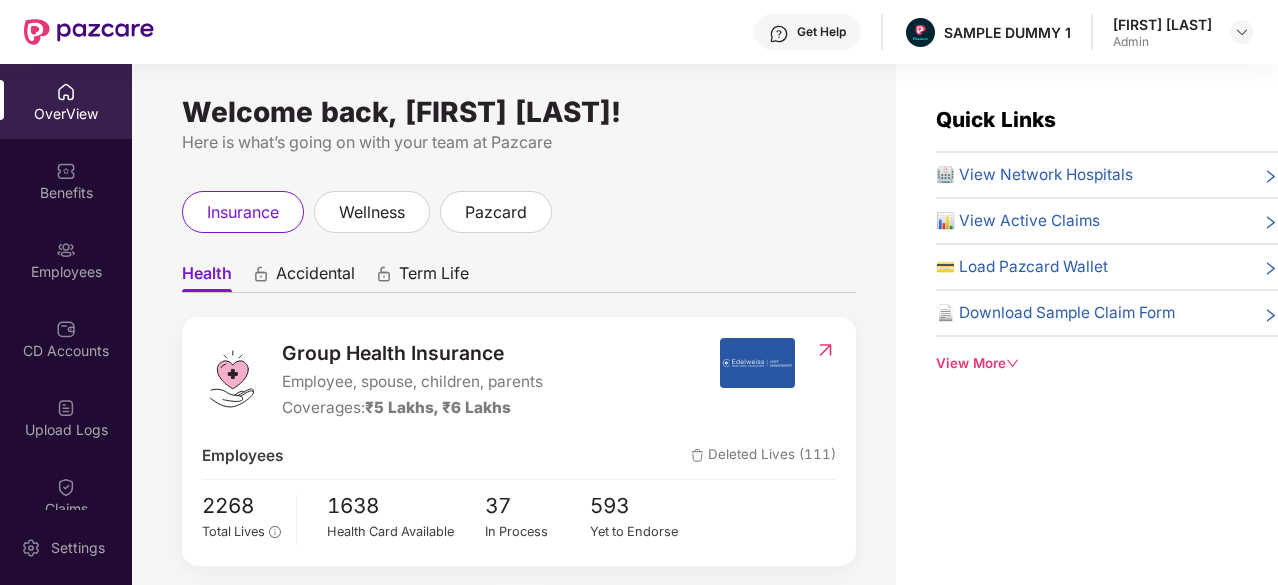 click on "Welcome back, [FIRST] [LAST]!  Here is what’s going on with your team at Pazcare    insurance   wellness   pazcard   Health   Accidental   Term Life Group Health Insurance Employee, spouse, children, parents Coverages:  ₹[NUMBER] Lakhs, ₹[NUMBER] Lakhs Employees   Deleted Lives ([NUMBER]) [NUMBER] Total Lives [NUMBER] Health Card Available [NUMBER] In Process [NUMBER] Yet to Endorse Premium ₹[NUMBER] Total Paid Premium Low CD Balance Update CD ₹[NUMBER] Available CD Balance Claim Update Total Claims Raised [NUMBER] *Last updated on  [TIME], [DATE] Initiated Claims ([NUMBER]) In Process [NUMBER] Approved [NUMBER] IR Raised [NUMBER] Rejected [NUMBER] Settled [NUMBER] Closed [NUMBER] Uninitiated Claims ([NUMBER])" at bounding box center (514, 336) 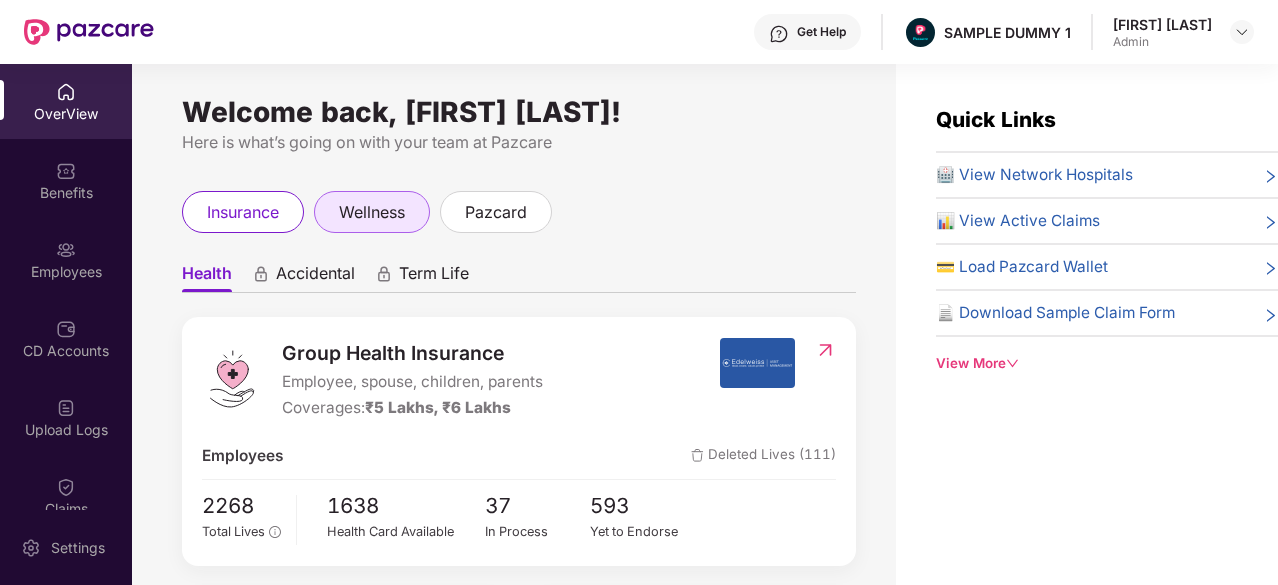 click on "wellness" at bounding box center [372, 212] 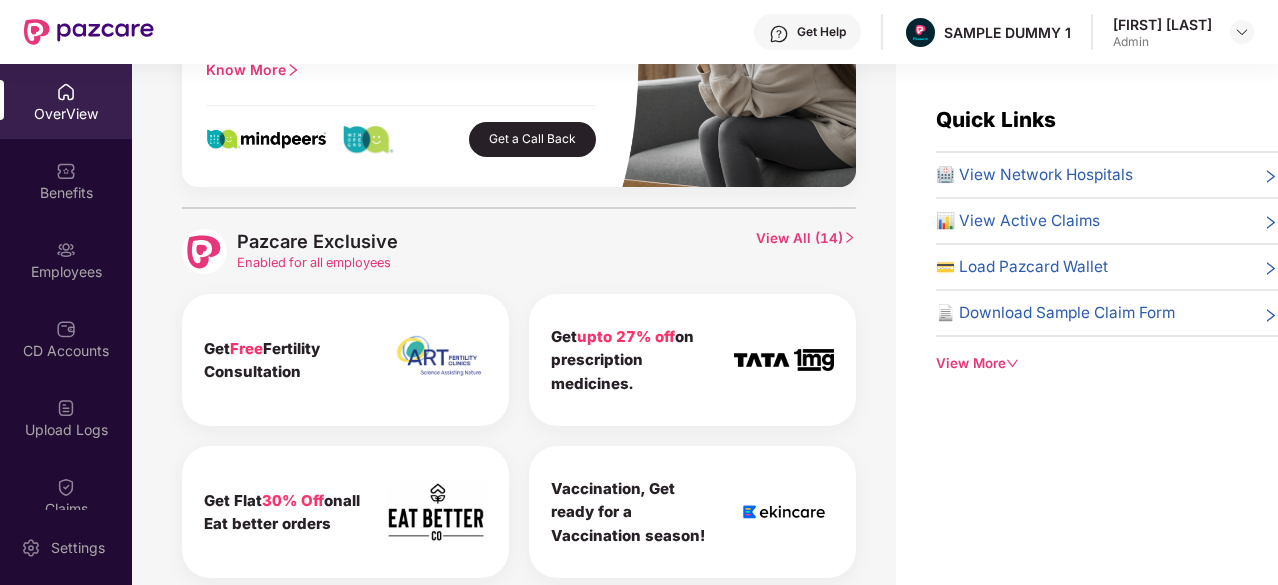scroll, scrollTop: 841, scrollLeft: 0, axis: vertical 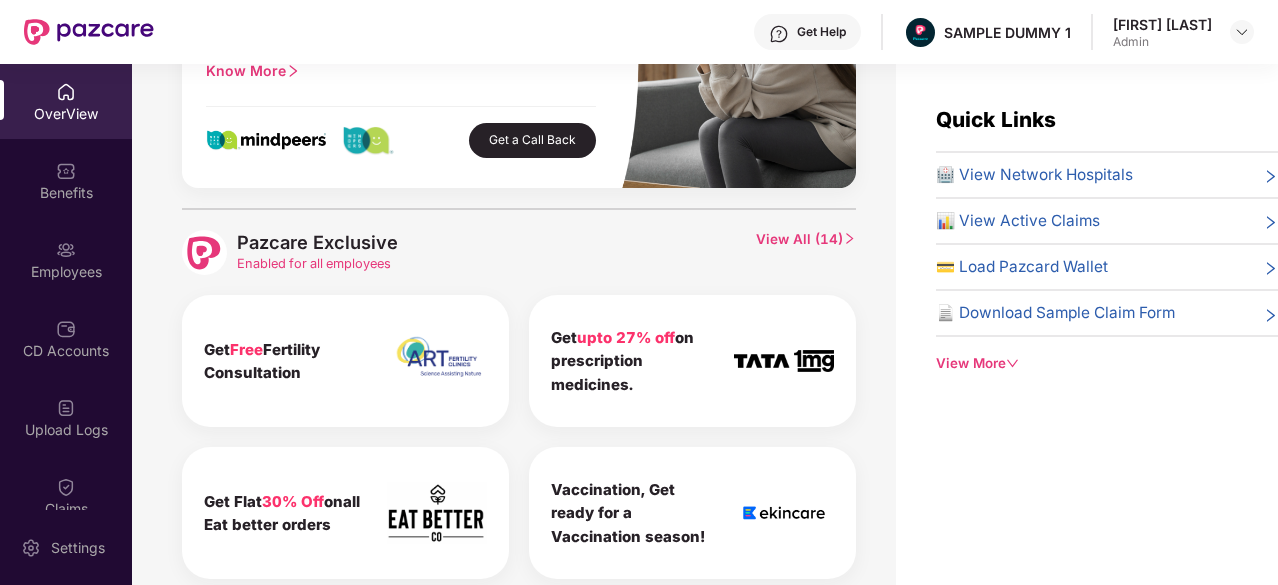 click on "View All ( 14 )" at bounding box center [806, 252] 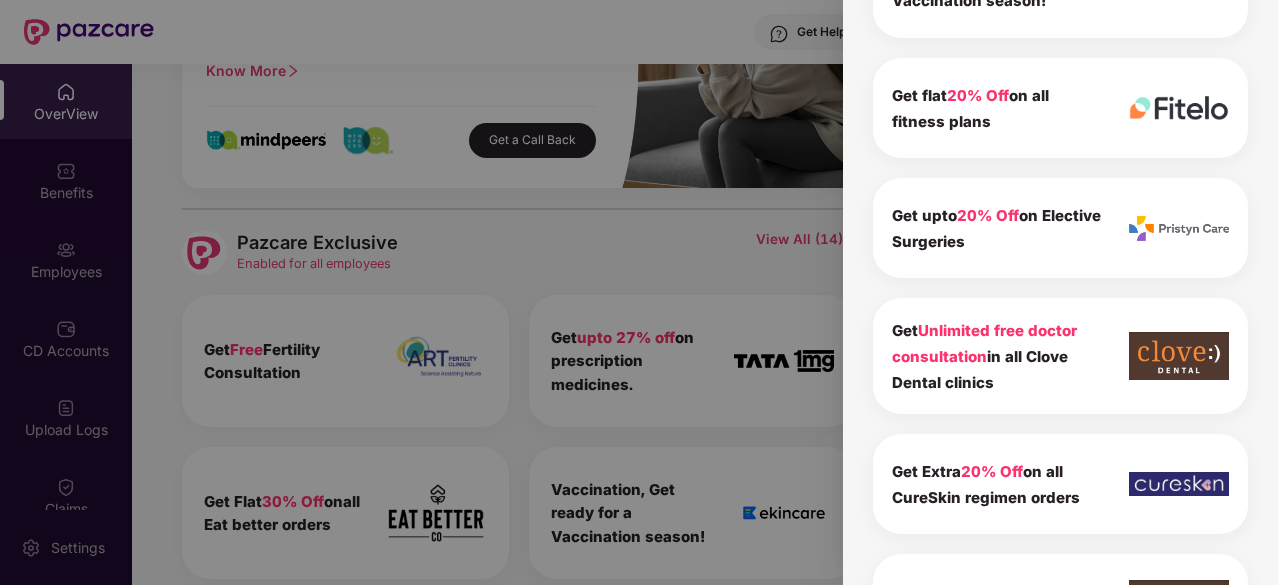 scroll, scrollTop: 619, scrollLeft: 0, axis: vertical 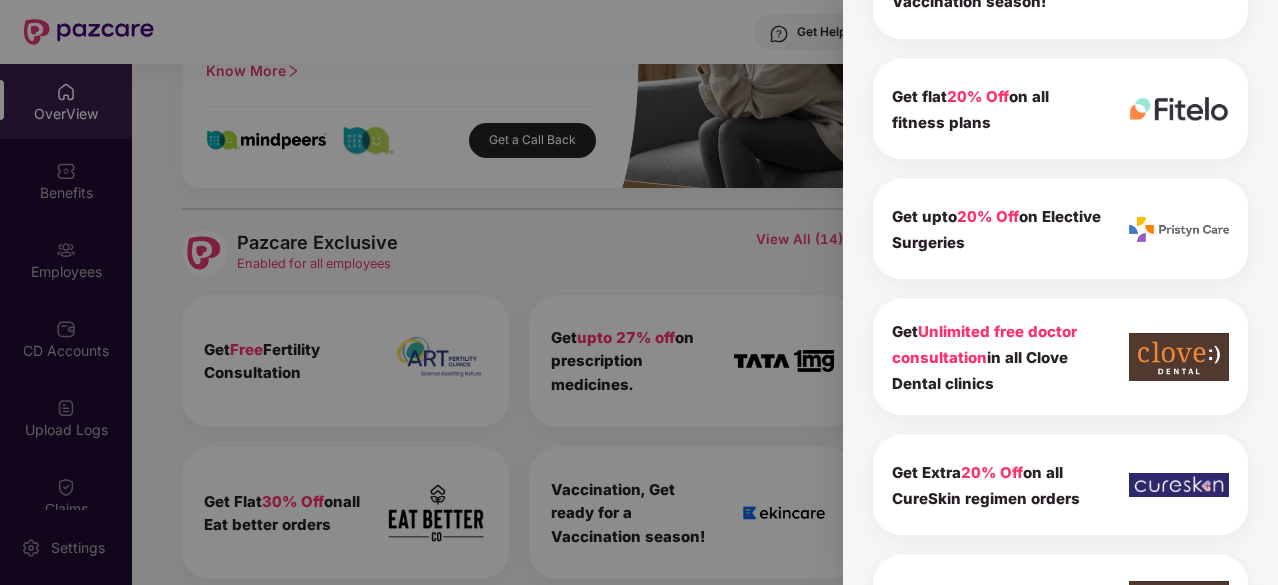 drag, startPoint x: 1008, startPoint y: 381, endPoint x: 876, endPoint y: 335, distance: 139.78555 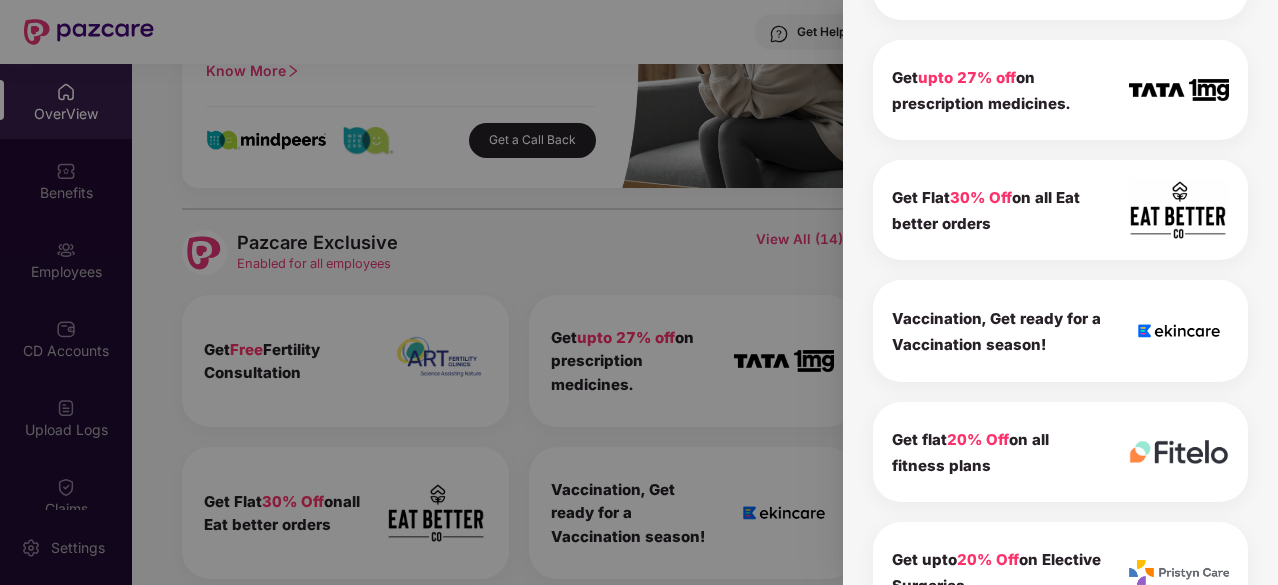 scroll, scrollTop: 0, scrollLeft: 0, axis: both 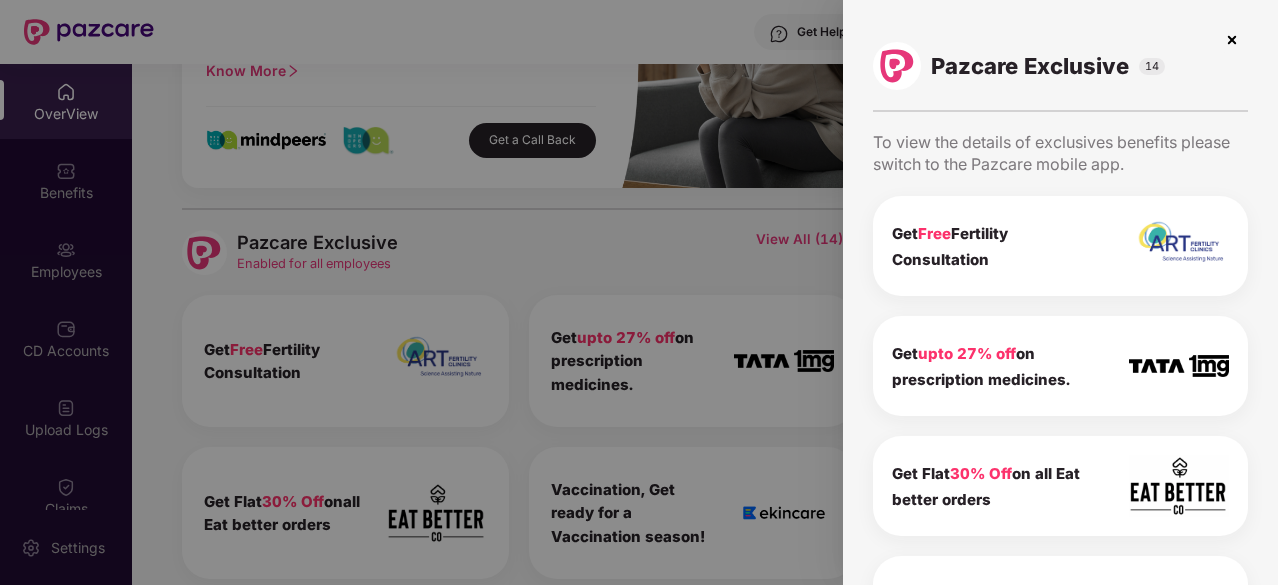 click at bounding box center (1232, 40) 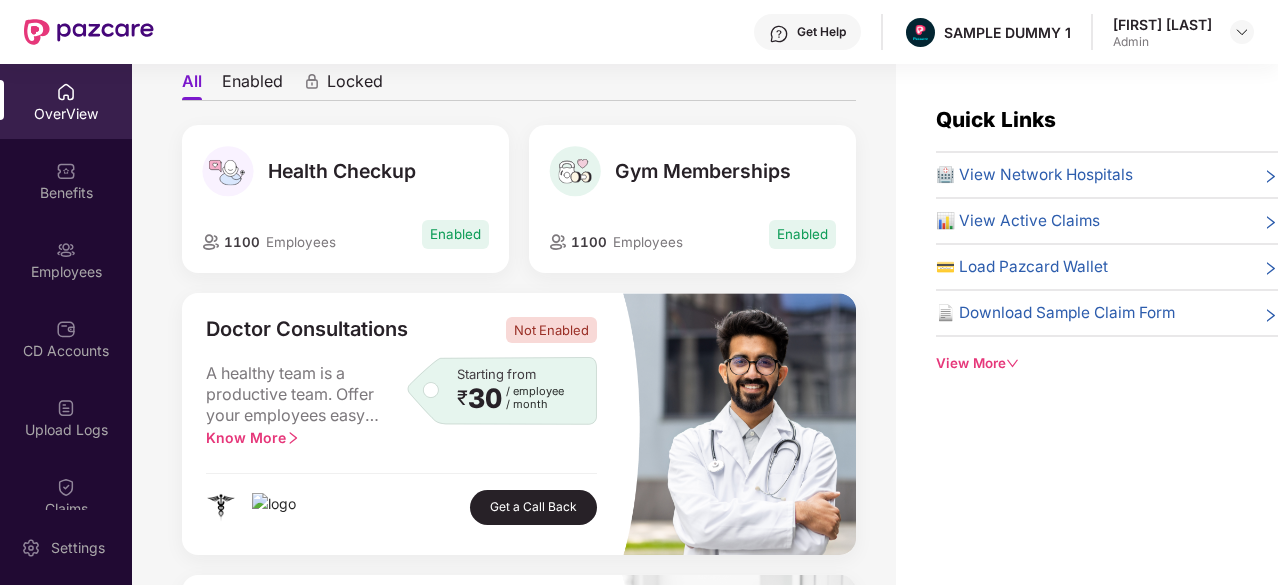 scroll, scrollTop: 66, scrollLeft: 0, axis: vertical 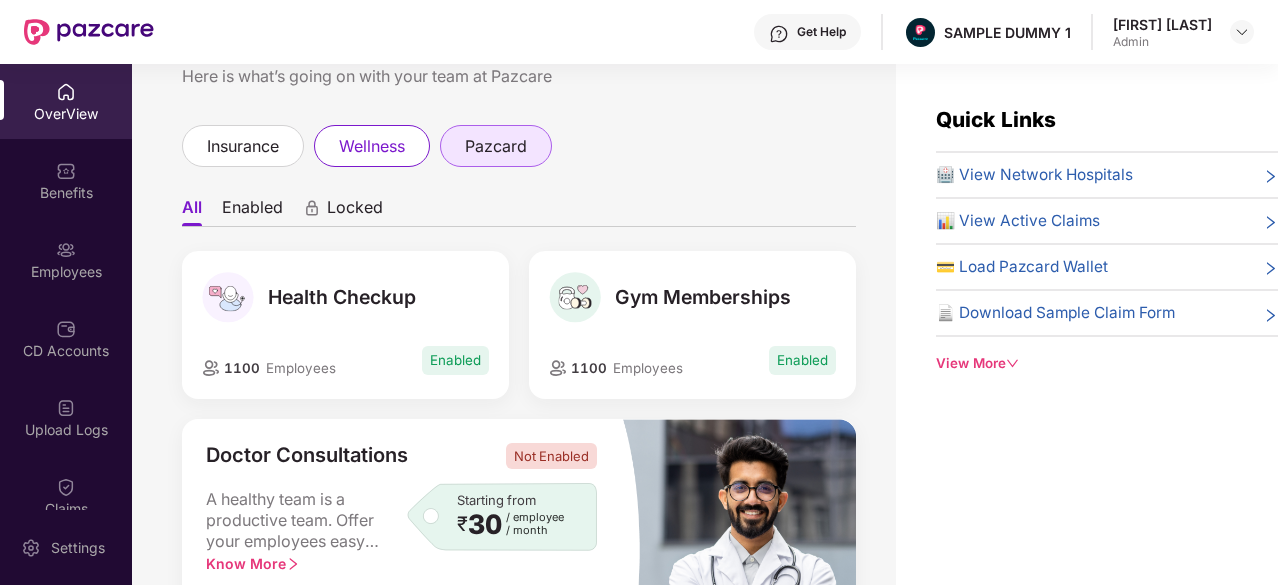 click on "pazcard" at bounding box center (496, 146) 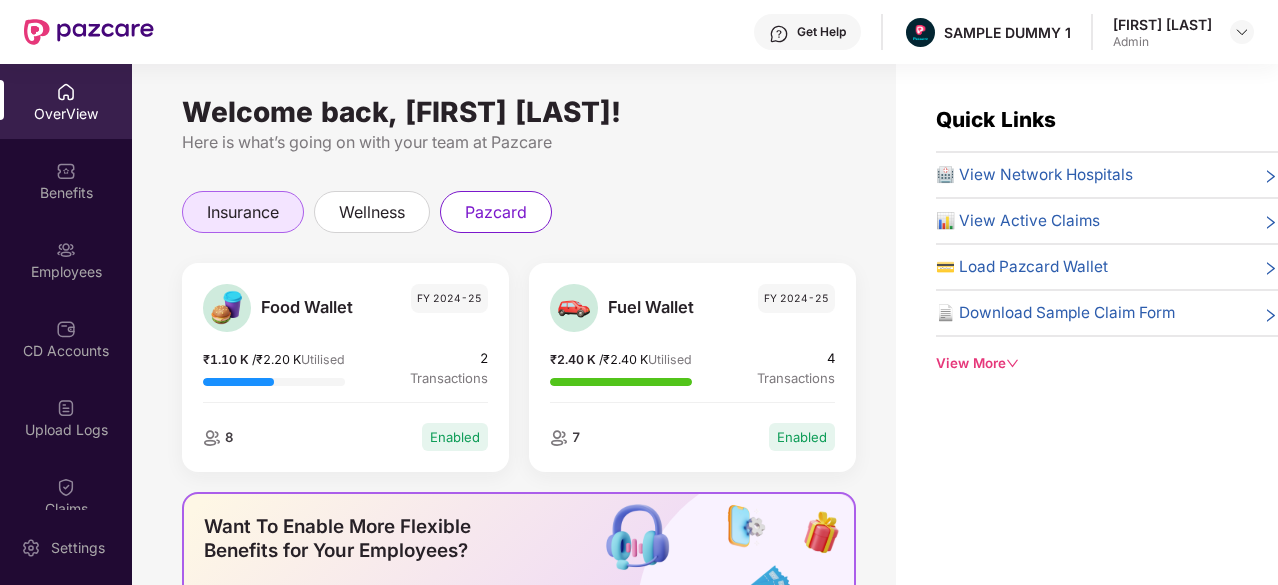 click on "insurance" at bounding box center [243, 212] 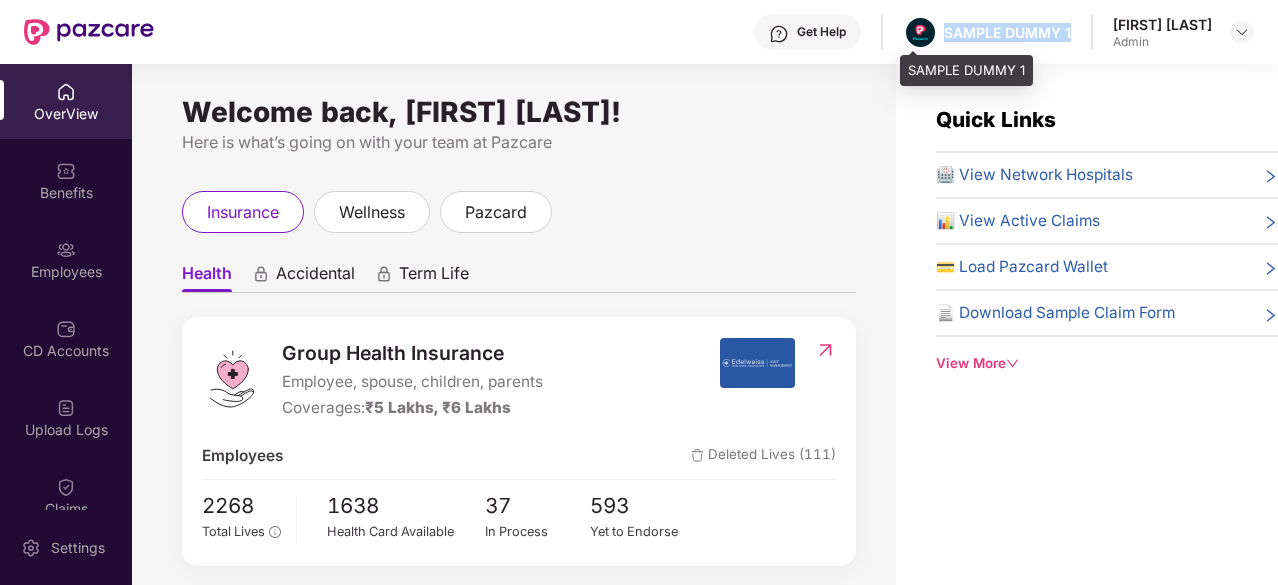 drag, startPoint x: 1068, startPoint y: 29, endPoint x: 940, endPoint y: 35, distance: 128.14055 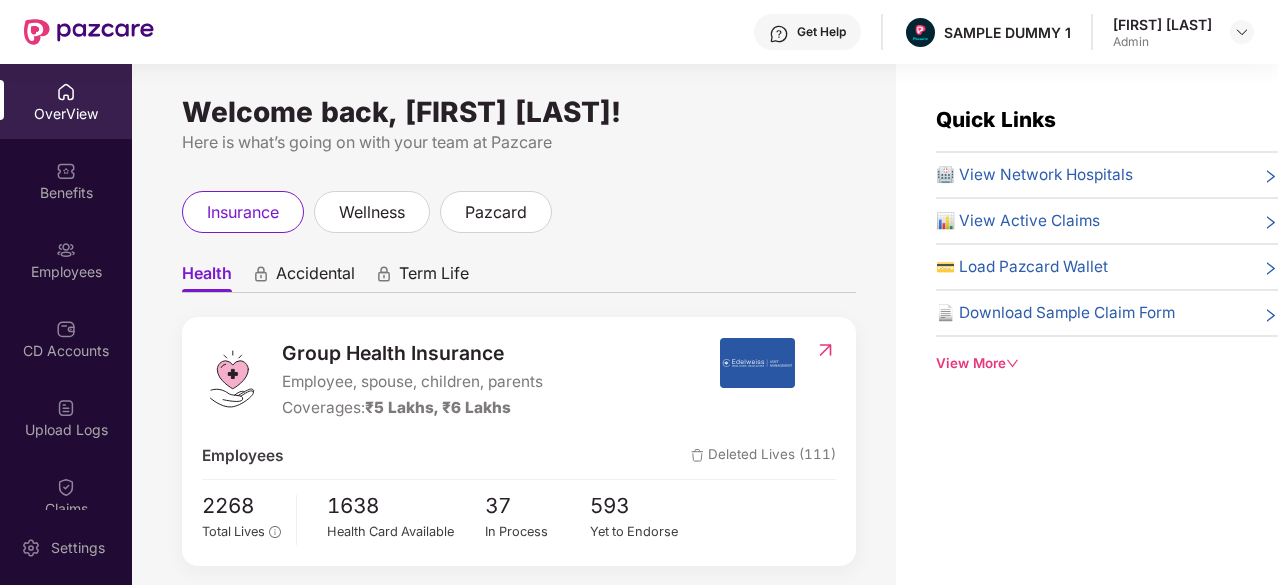 click on "Get Help" at bounding box center [807, 32] 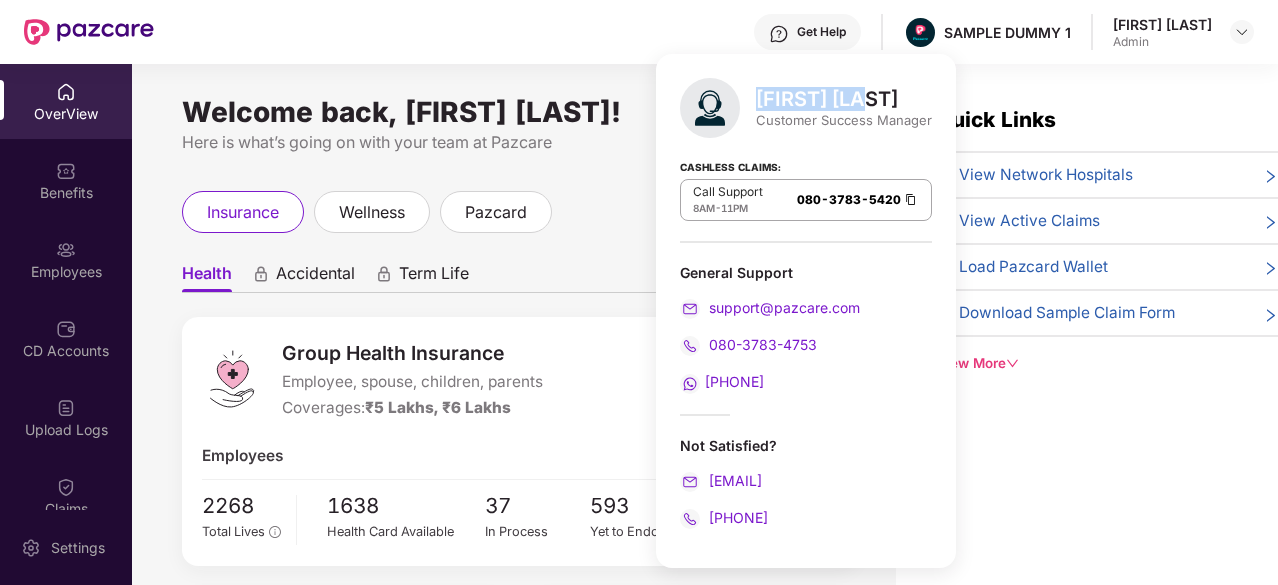 drag, startPoint x: 882, startPoint y: 97, endPoint x: 761, endPoint y: 103, distance: 121.14867 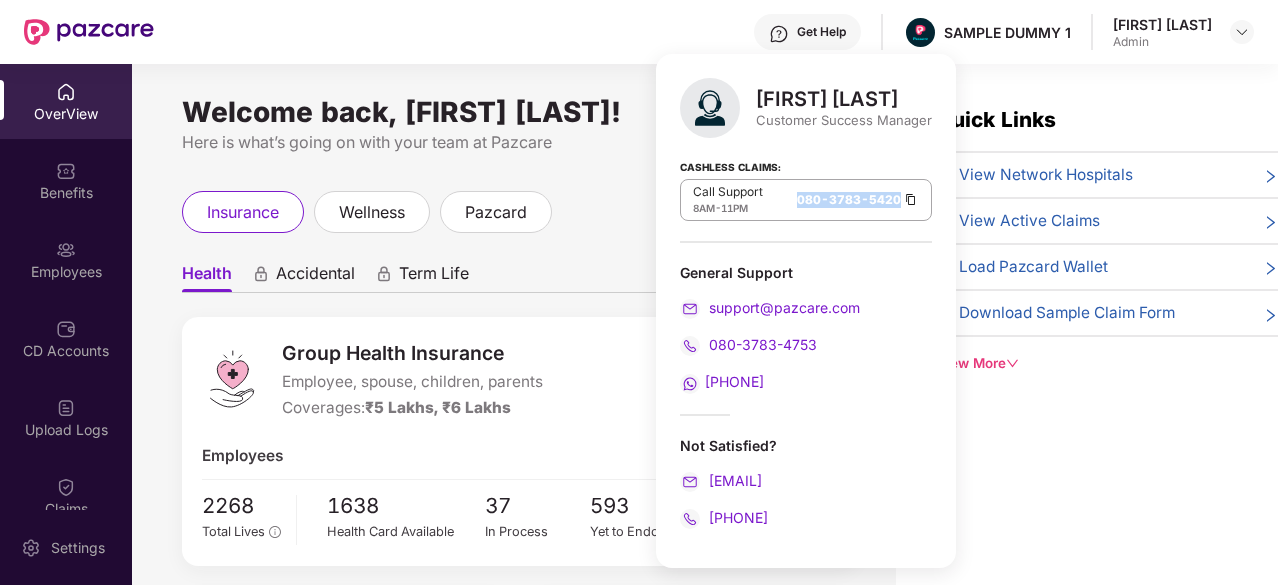 drag, startPoint x: 787, startPoint y: 199, endPoint x: 899, endPoint y: 197, distance: 112.01785 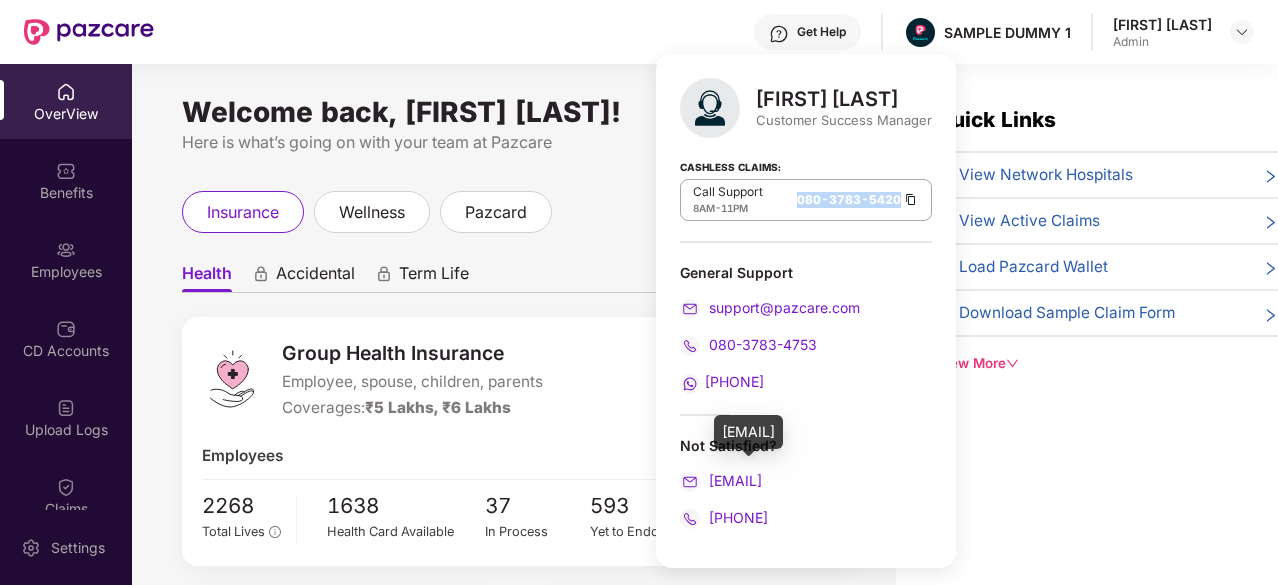 drag, startPoint x: 886, startPoint y: 477, endPoint x: 708, endPoint y: 481, distance: 178.04494 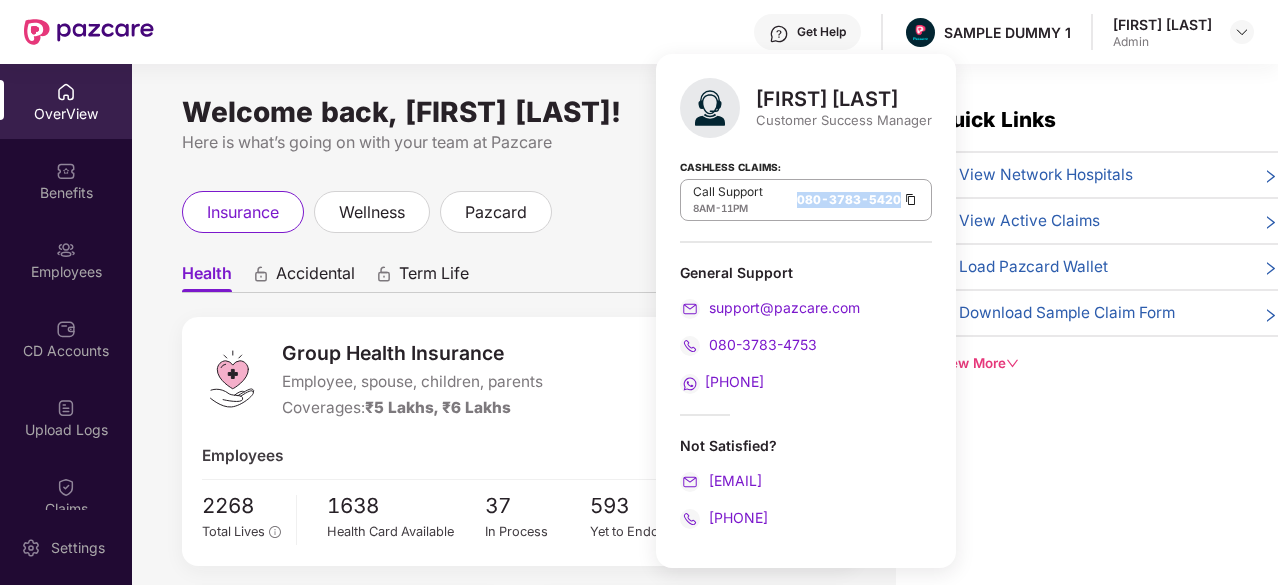 drag, startPoint x: 824, startPoint y: 508, endPoint x: 706, endPoint y: 515, distance: 118.20744 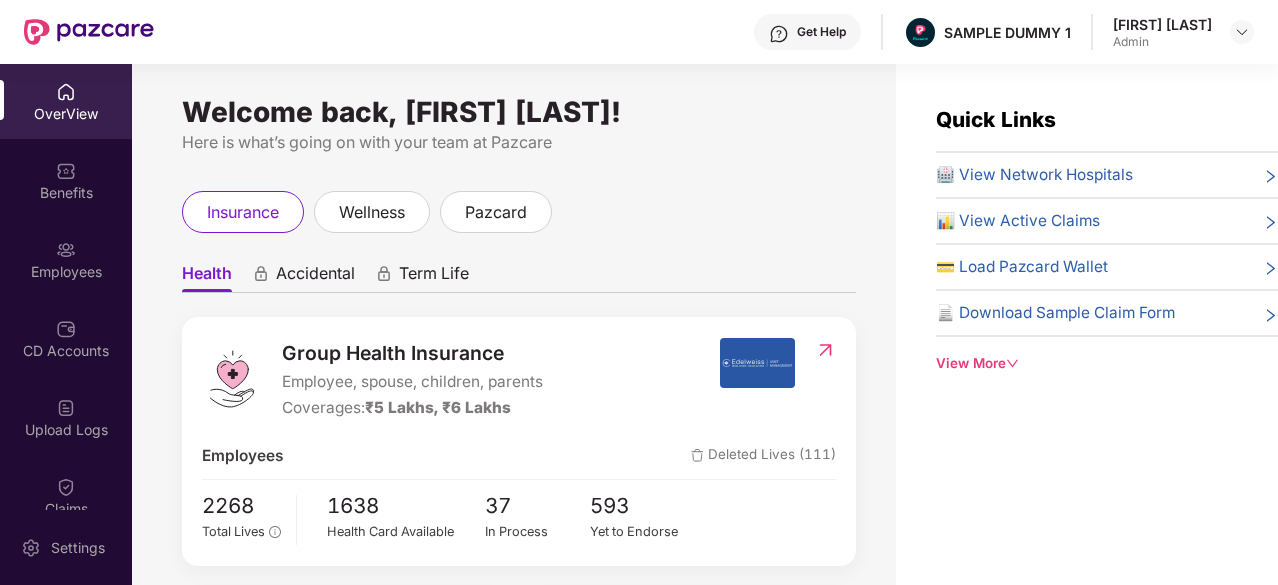 click on "Group Health Insurance Employee, spouse, children, parents Coverages:  ₹5 Lakhs, ₹6 Lakhs" at bounding box center [460, 379] 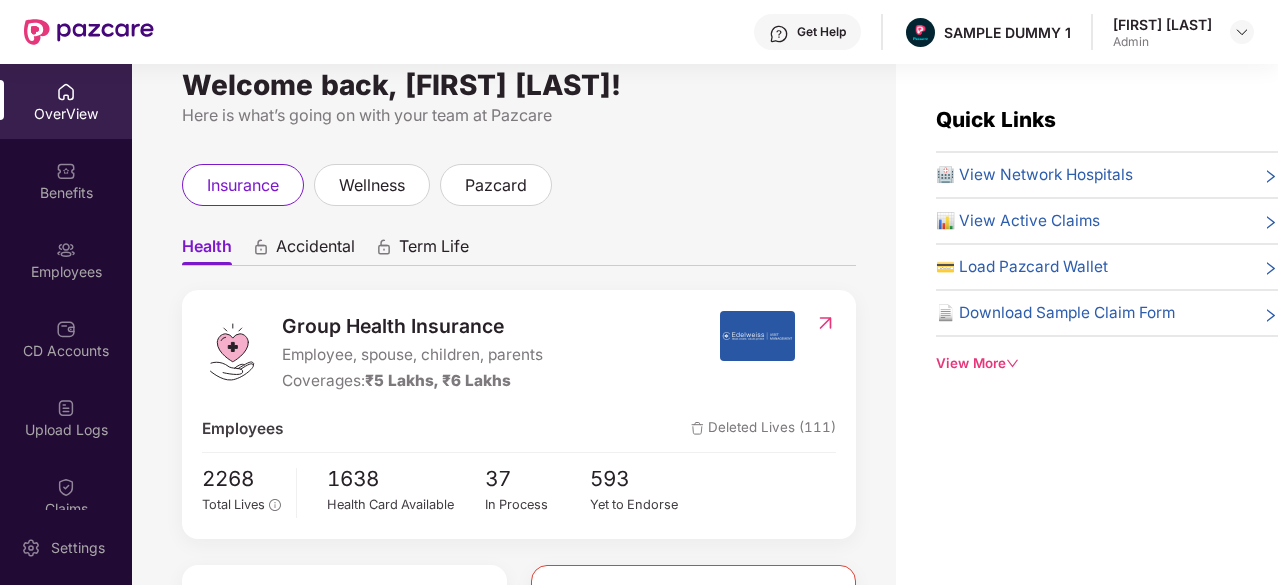 scroll, scrollTop: 26, scrollLeft: 0, axis: vertical 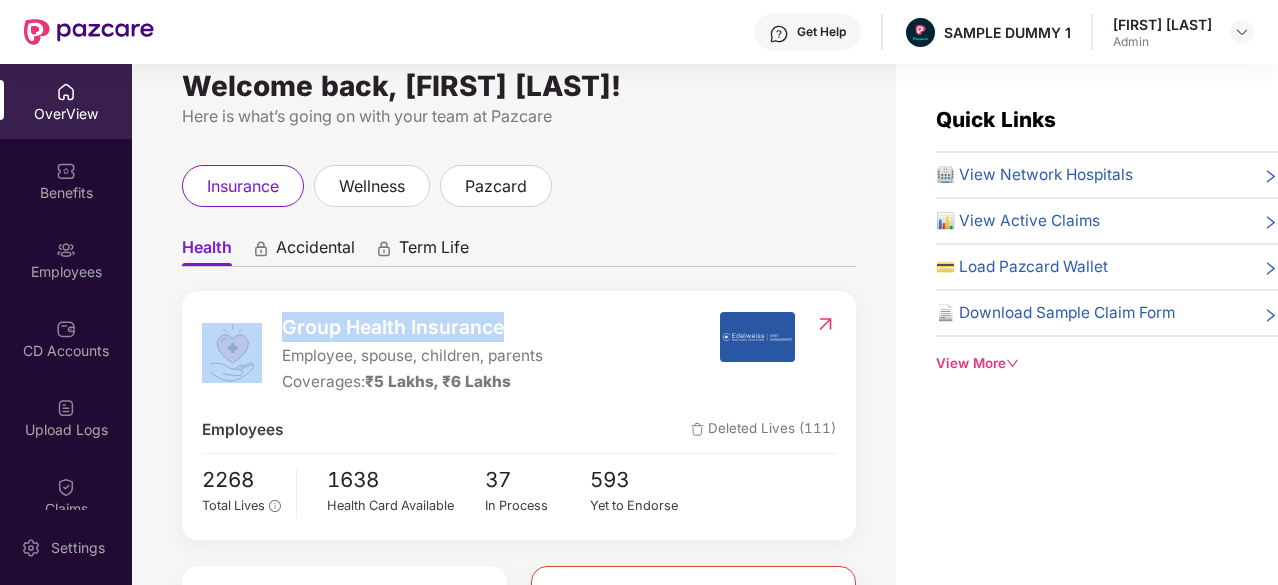 drag, startPoint x: 532, startPoint y: 324, endPoint x: 268, endPoint y: 335, distance: 264.22906 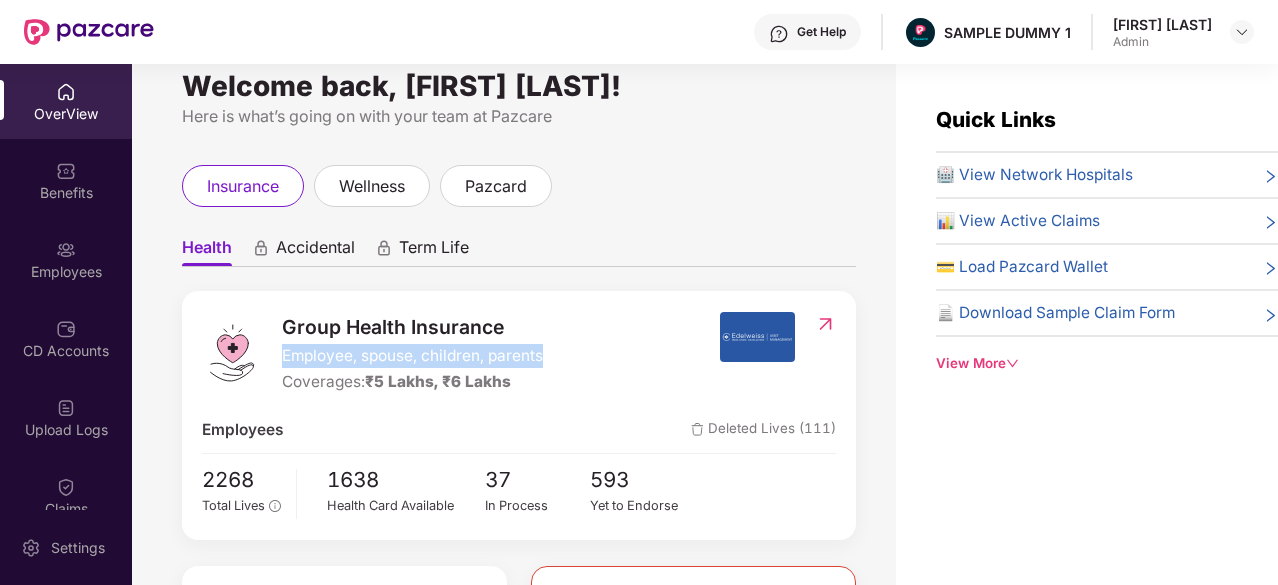 drag, startPoint x: 565, startPoint y: 349, endPoint x: 277, endPoint y: 358, distance: 288.1406 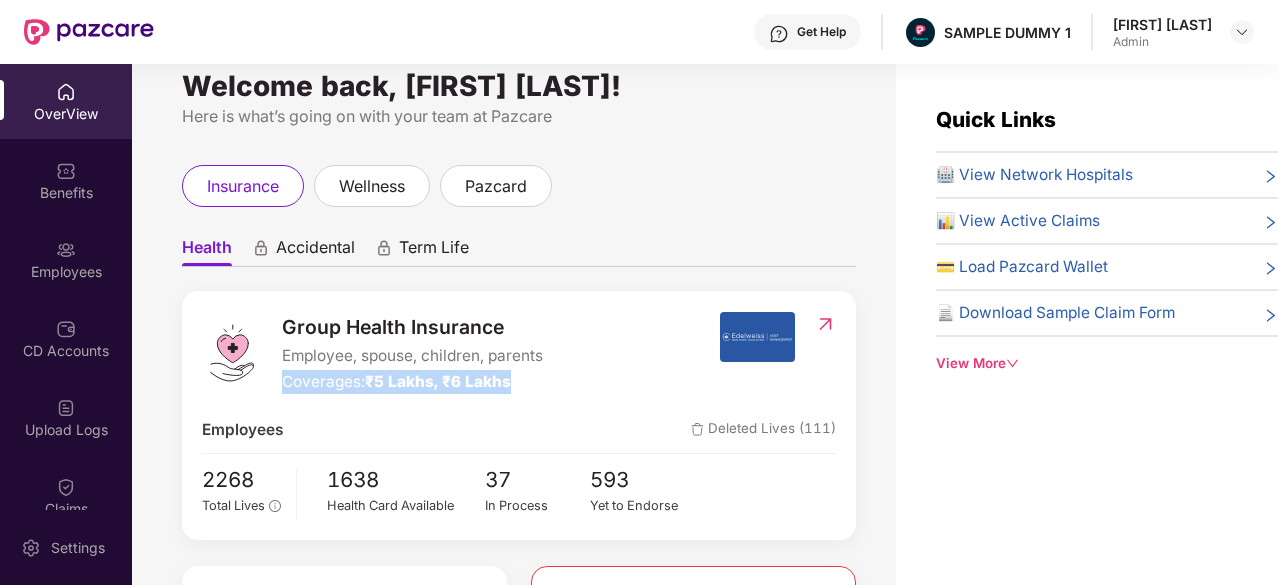 drag, startPoint x: 522, startPoint y: 381, endPoint x: 280, endPoint y: 391, distance: 242.20653 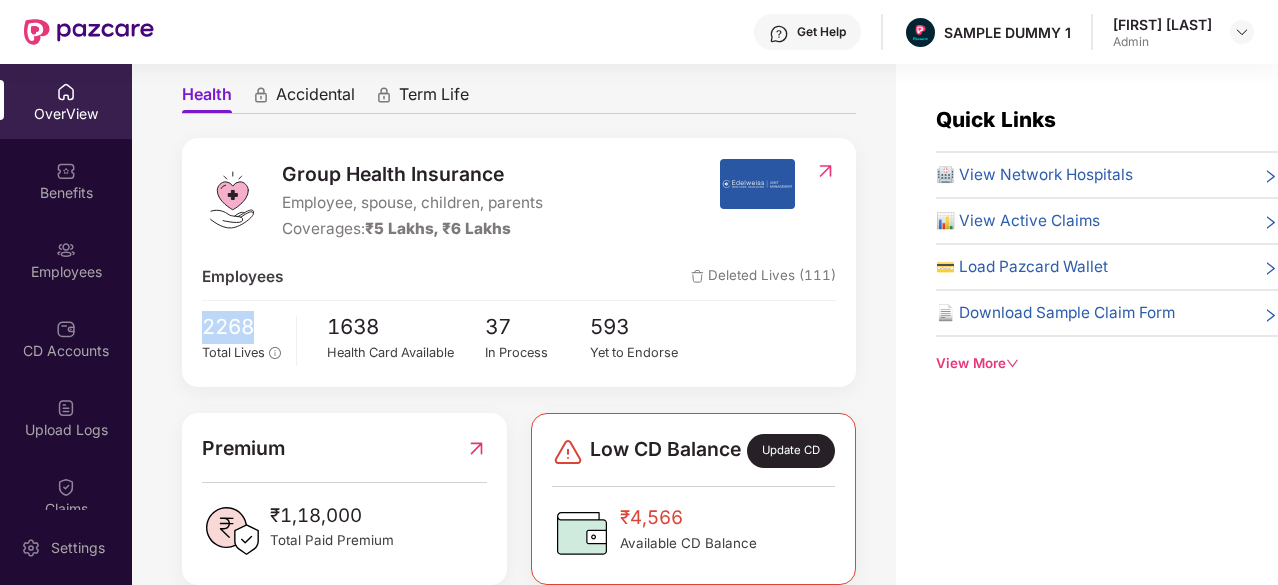 drag, startPoint x: 282, startPoint y: 333, endPoint x: 192, endPoint y: 314, distance: 91.983696 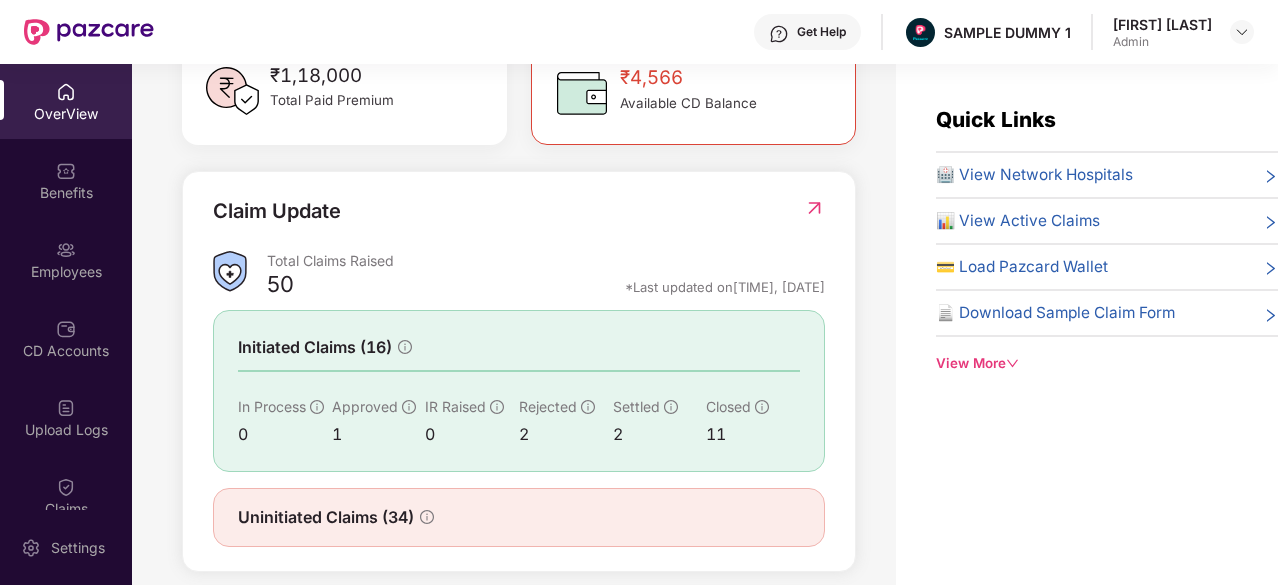 scroll, scrollTop: 622, scrollLeft: 0, axis: vertical 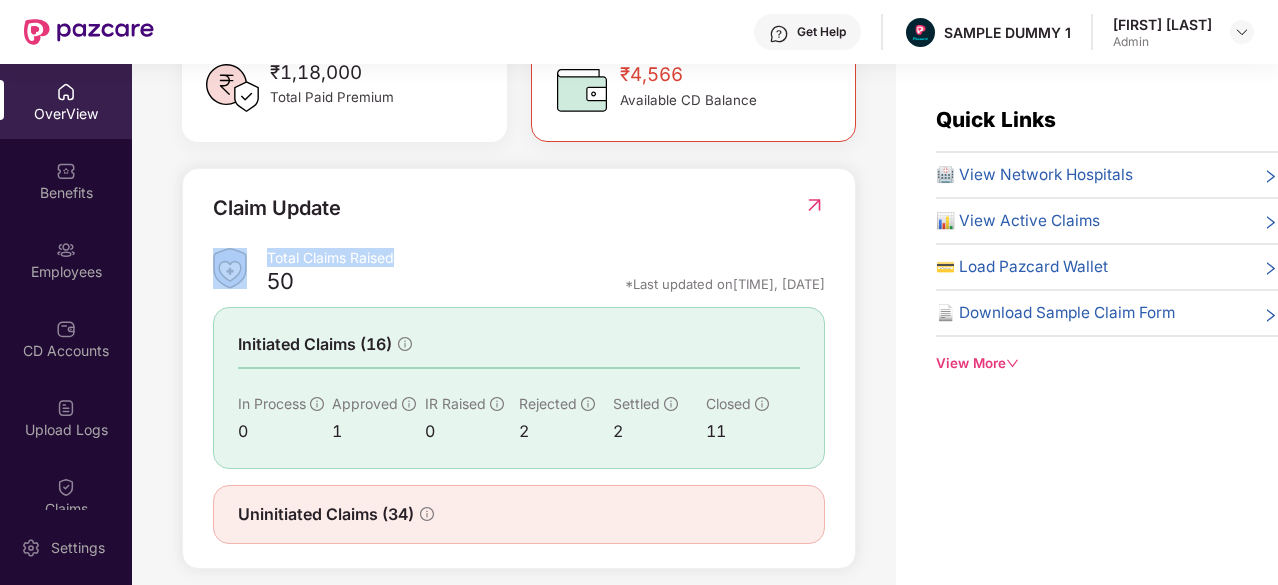 drag, startPoint x: 406, startPoint y: 268, endPoint x: 264, endPoint y: 263, distance: 142.088 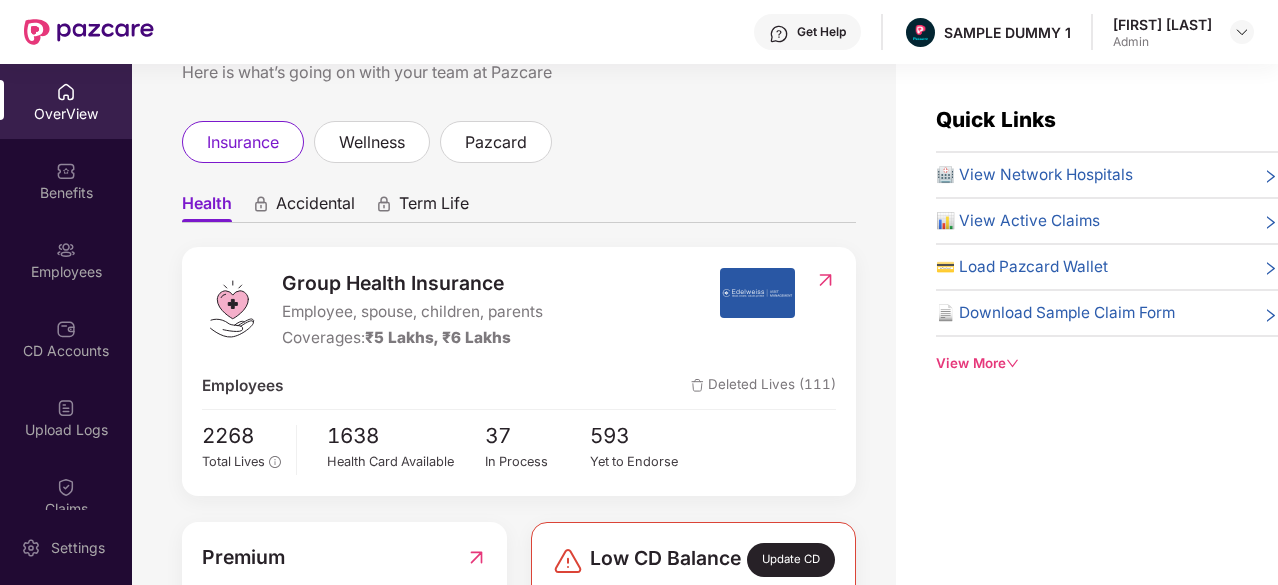 scroll, scrollTop: 0, scrollLeft: 0, axis: both 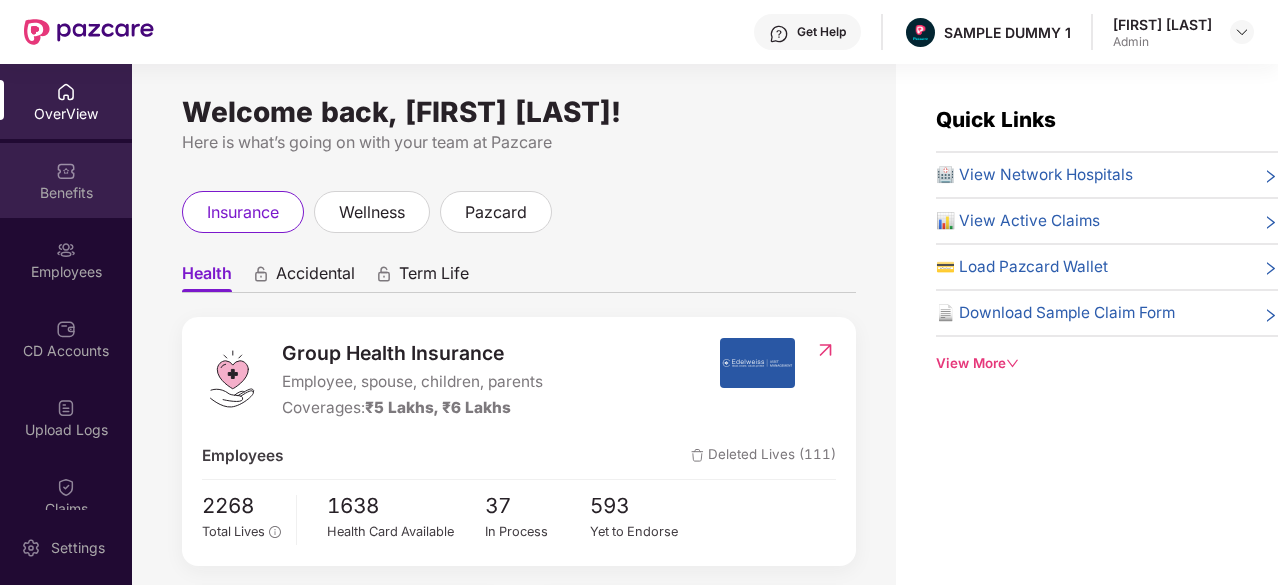 click on "Benefits" at bounding box center [66, 193] 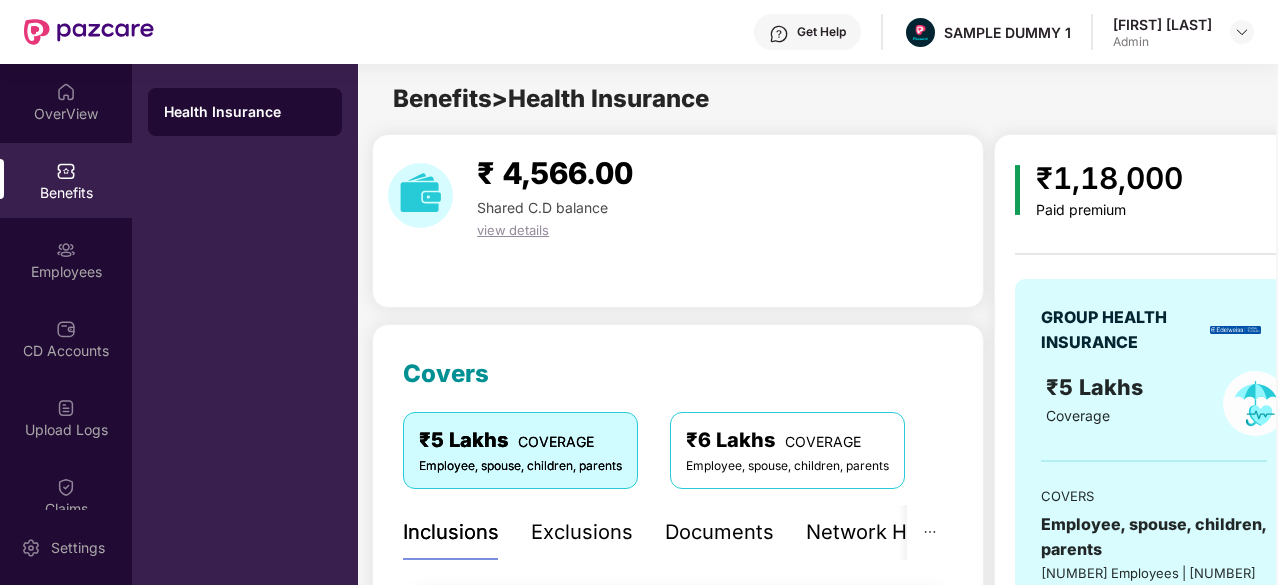 scroll, scrollTop: 177, scrollLeft: 0, axis: vertical 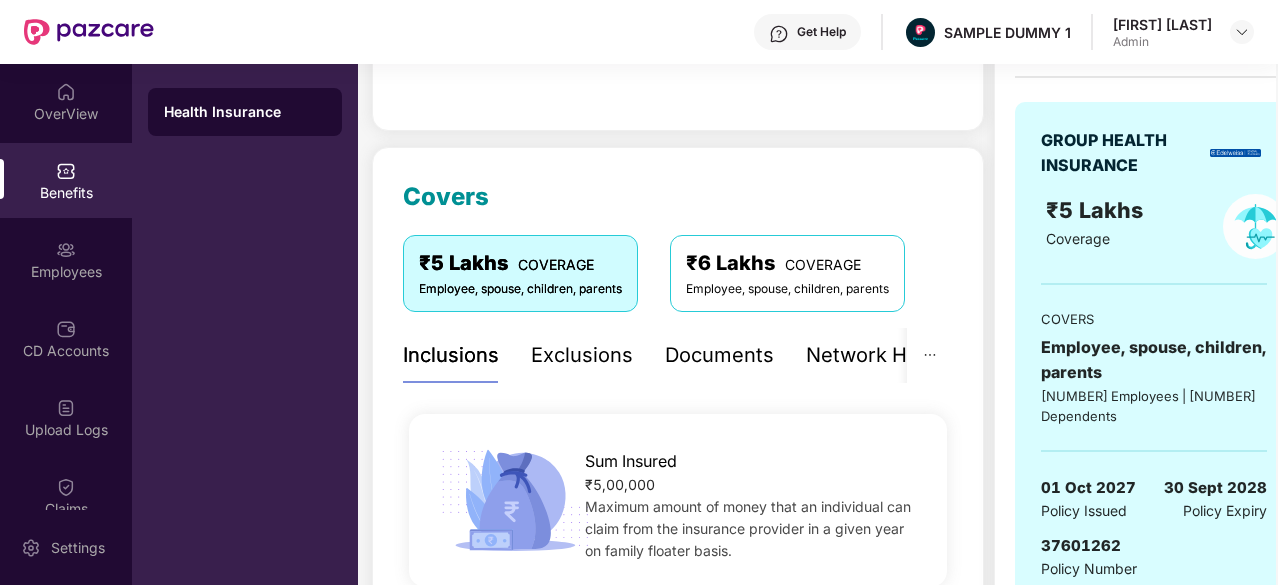click on "Exclusions" at bounding box center [582, 355] 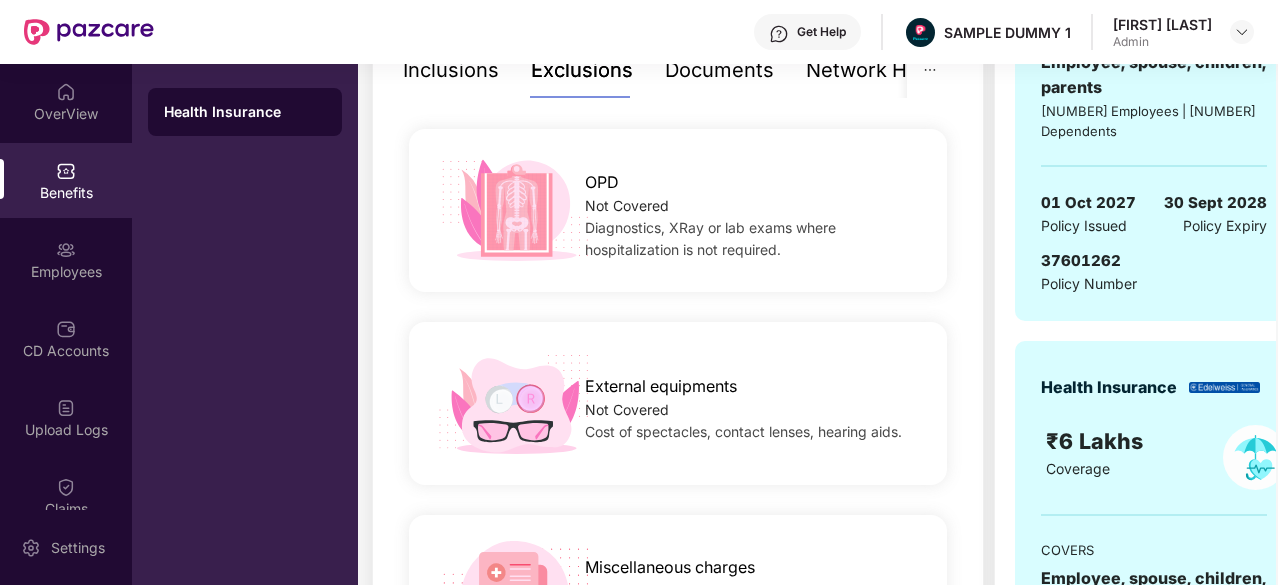 scroll, scrollTop: 58, scrollLeft: 0, axis: vertical 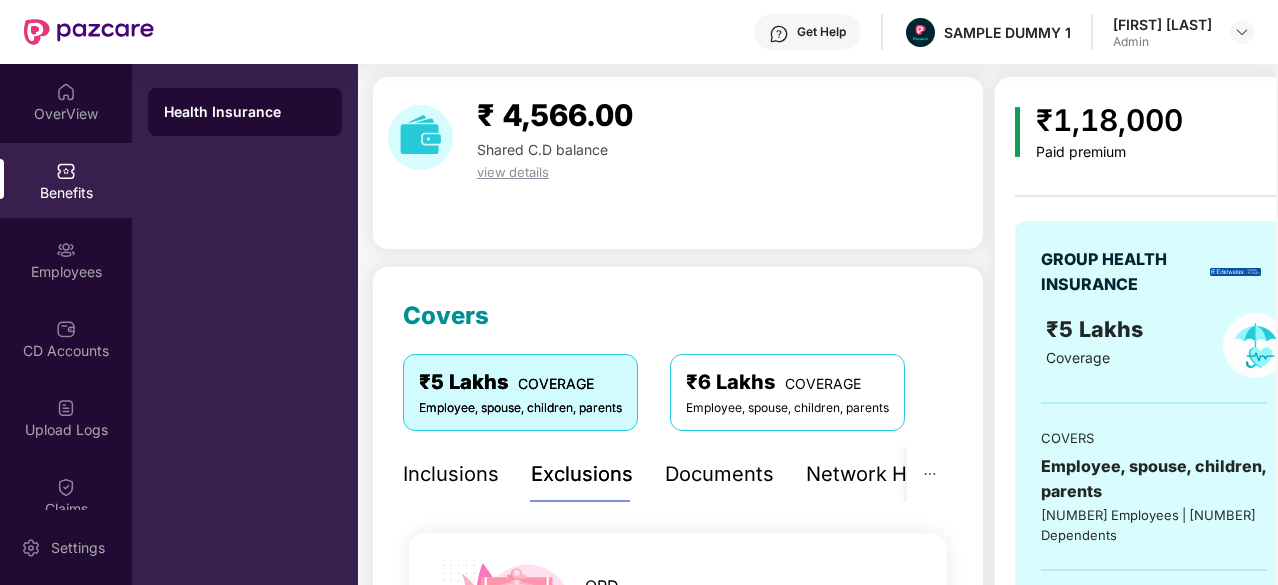click on "Documents" at bounding box center [719, 474] 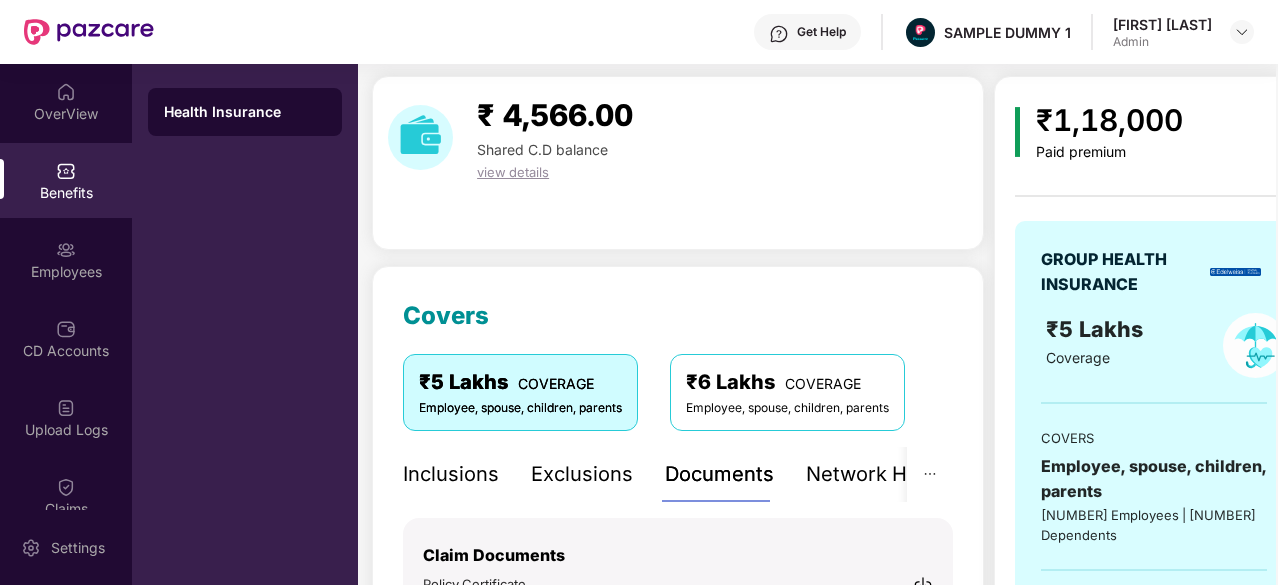 scroll, scrollTop: 274, scrollLeft: 0, axis: vertical 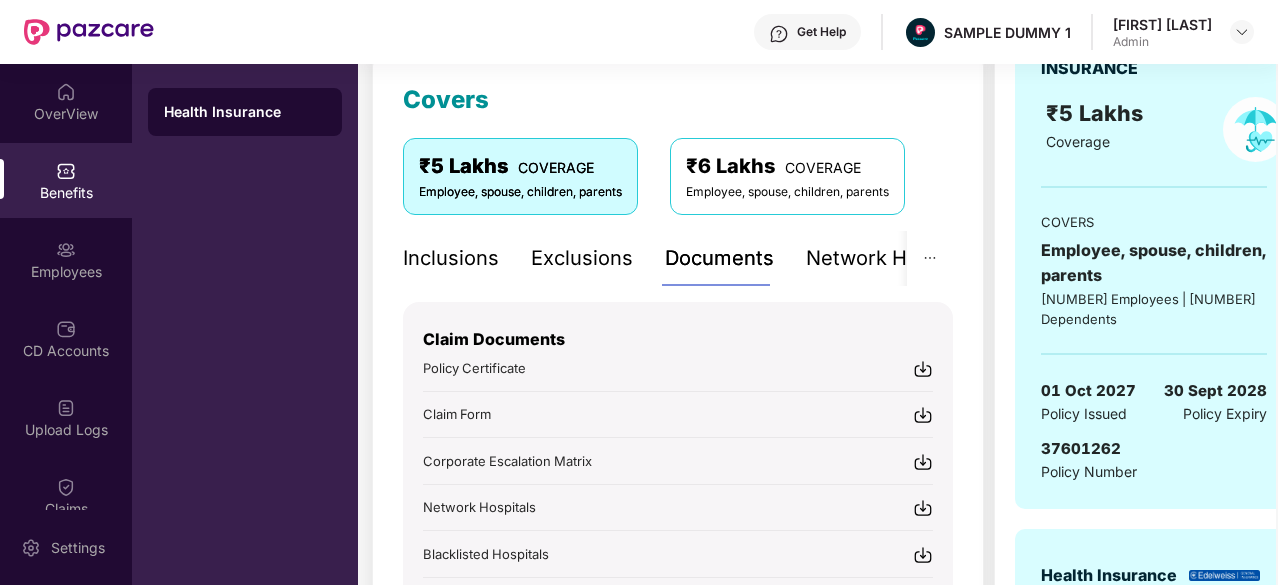 click at bounding box center (923, 369) 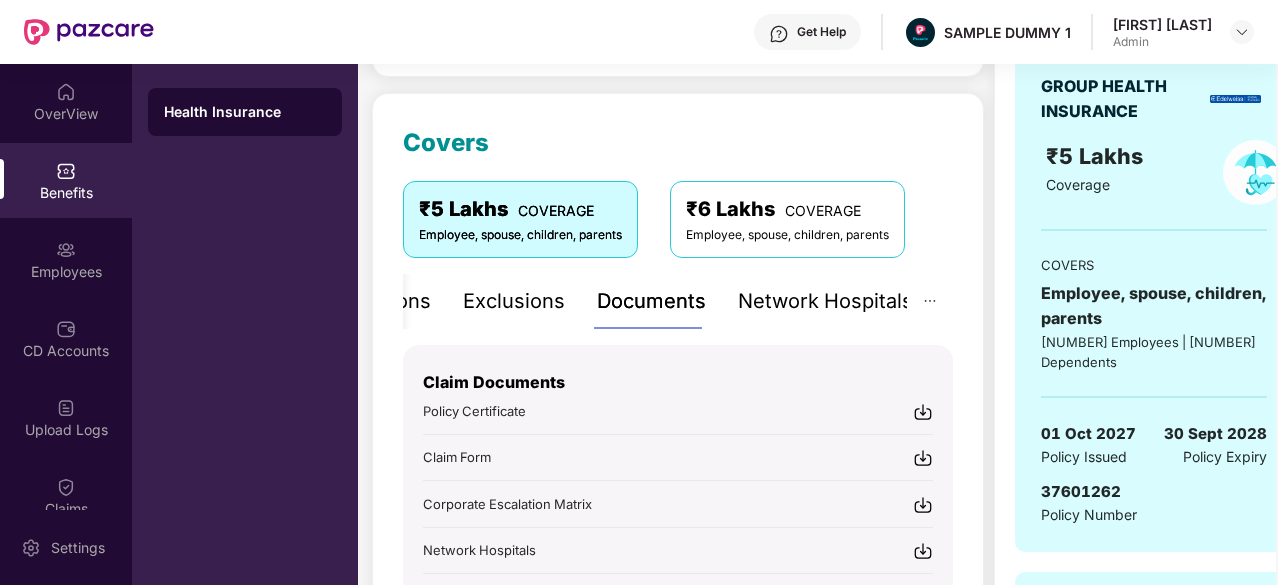 click on "Network Hospitals" at bounding box center (825, 301) 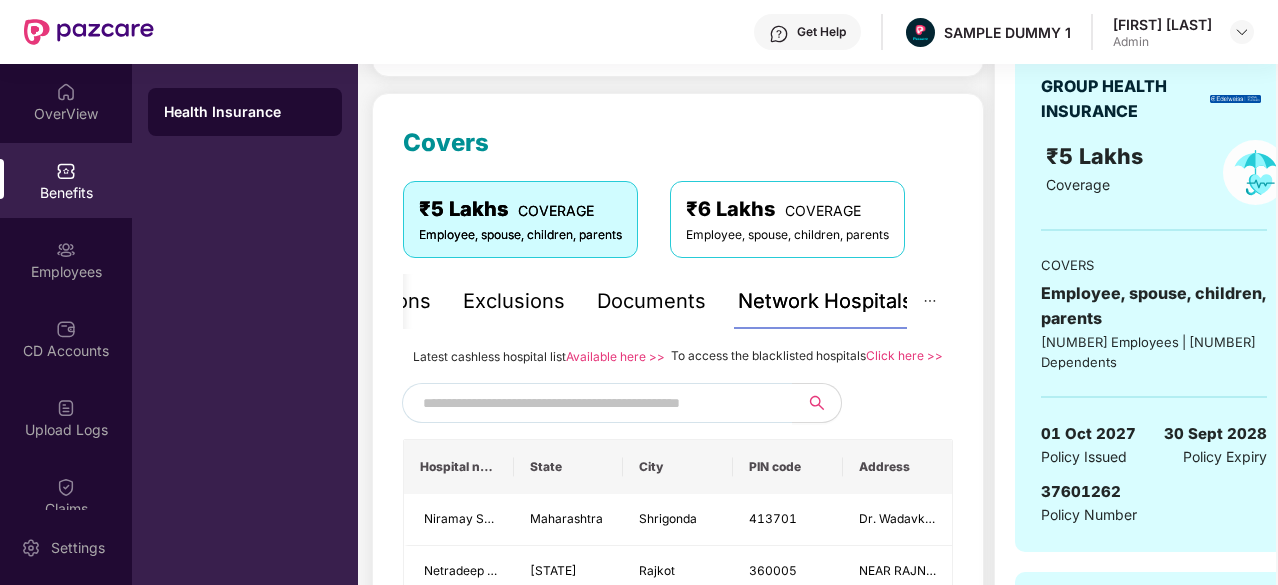 click at bounding box center (594, 403) 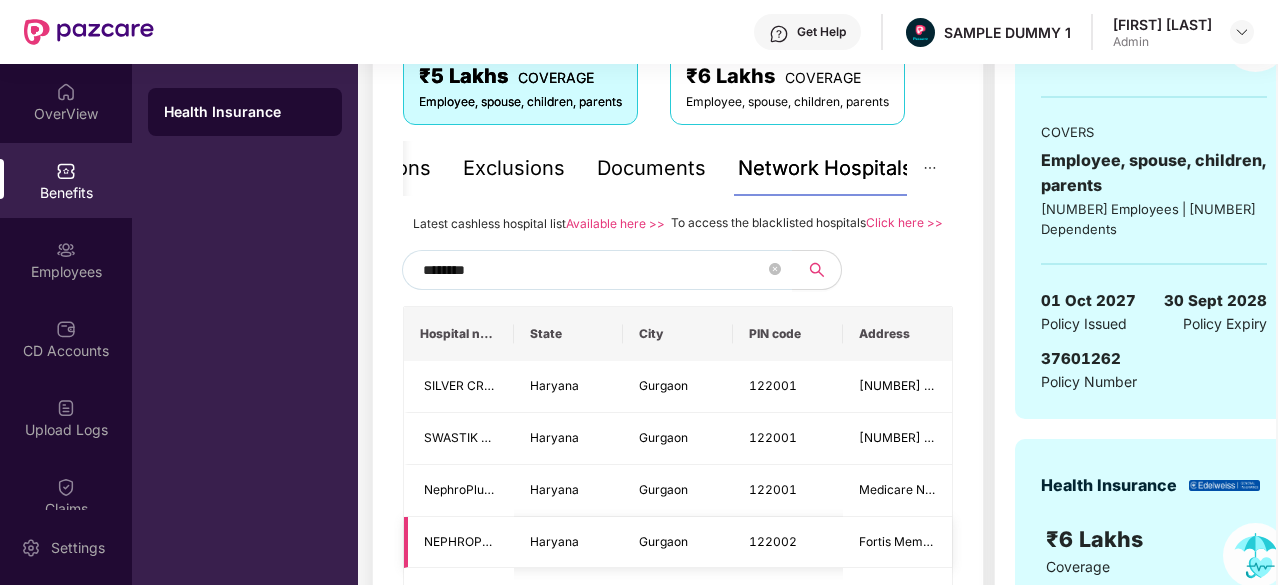 scroll, scrollTop: 202, scrollLeft: 0, axis: vertical 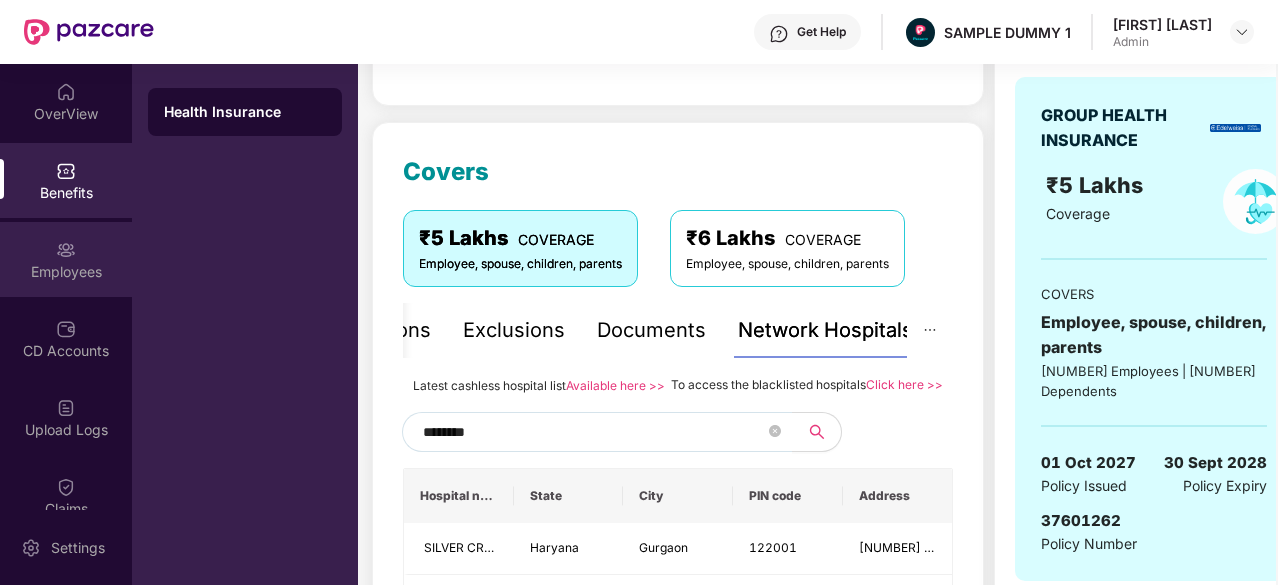 type on "********" 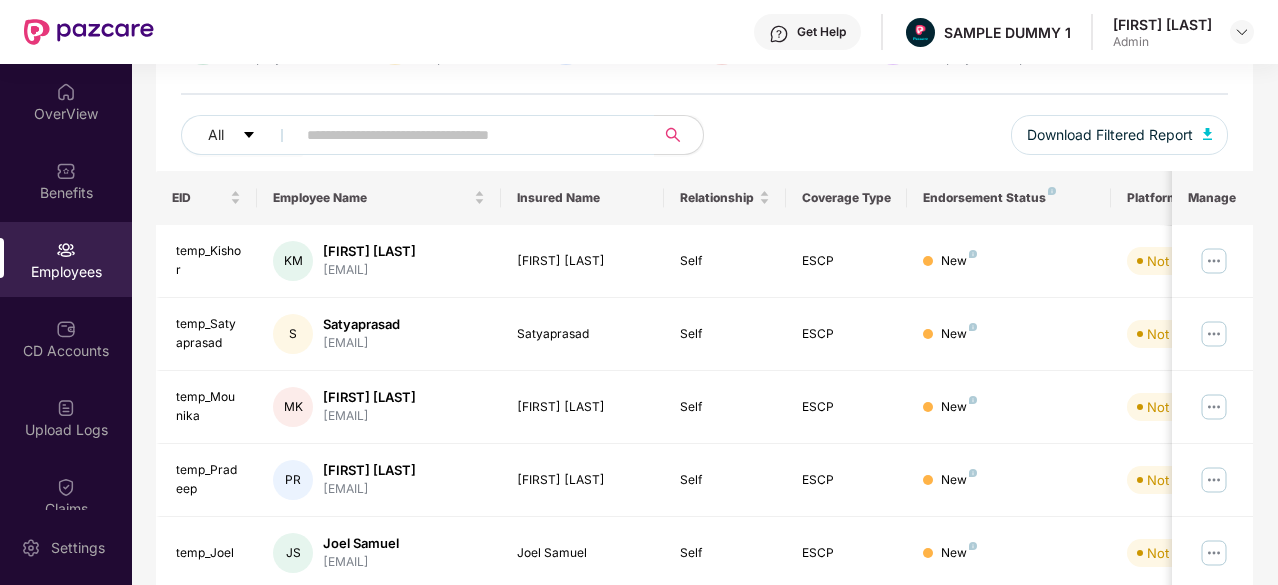 scroll, scrollTop: 0, scrollLeft: 0, axis: both 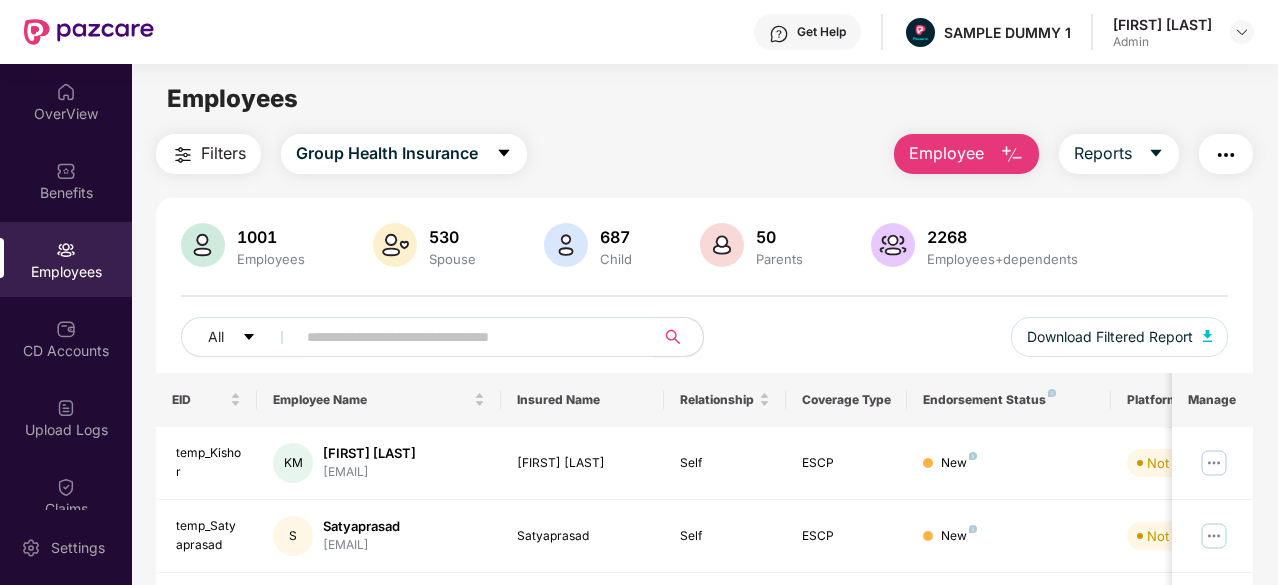 click on "Employee" at bounding box center (966, 154) 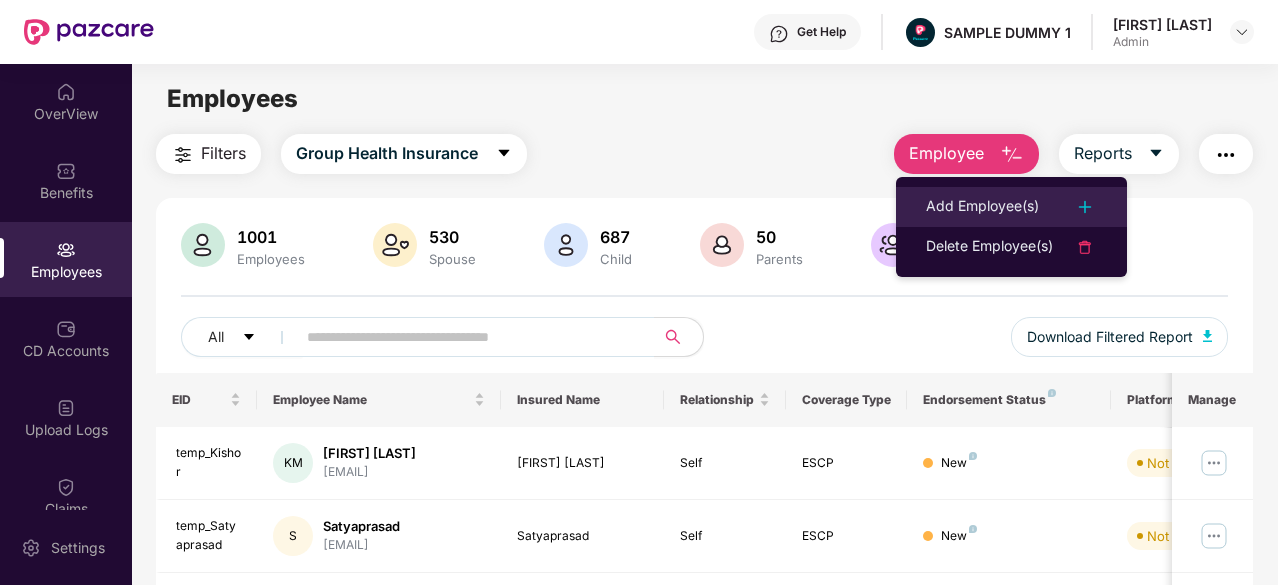 click on "Add Employee(s)" at bounding box center [982, 207] 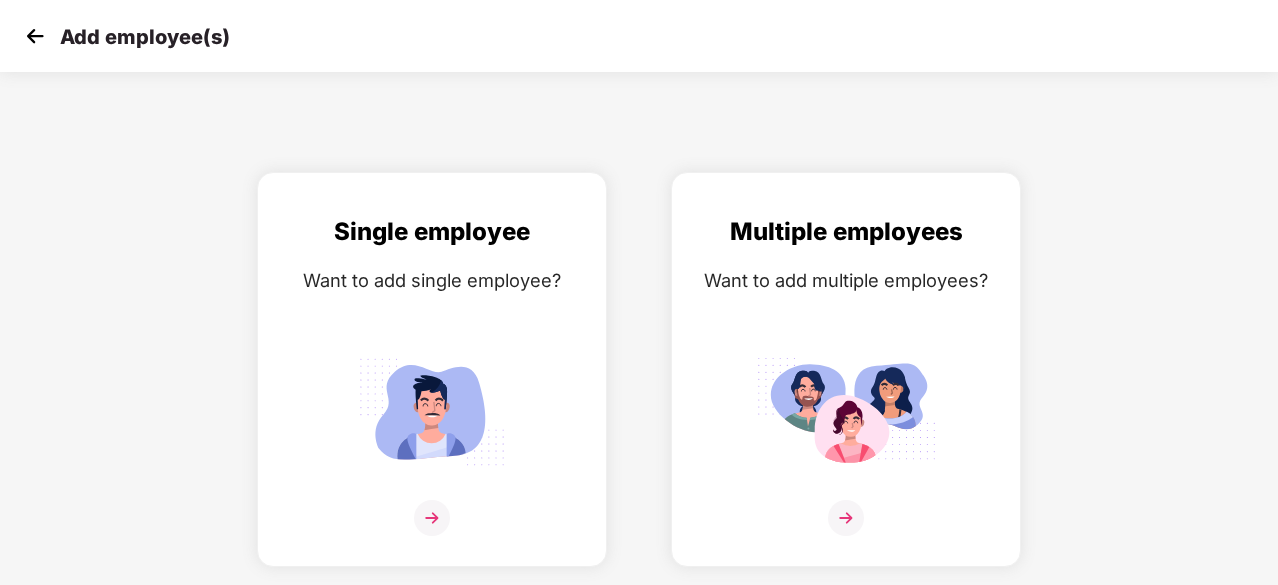 click at bounding box center (35, 36) 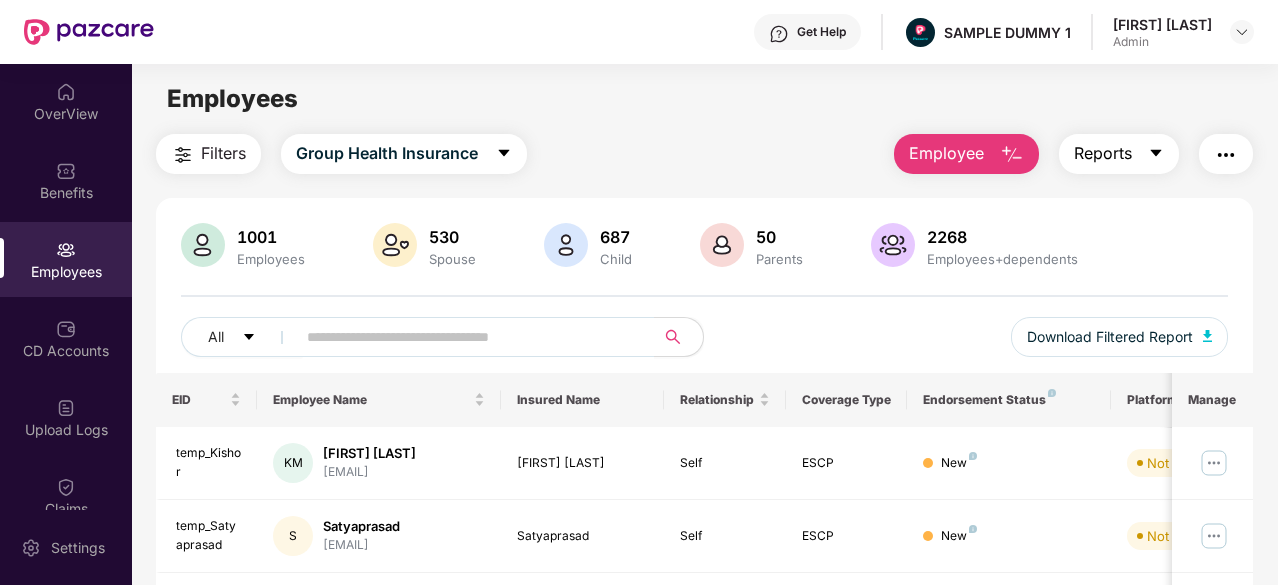 click on "Reports" at bounding box center (1119, 154) 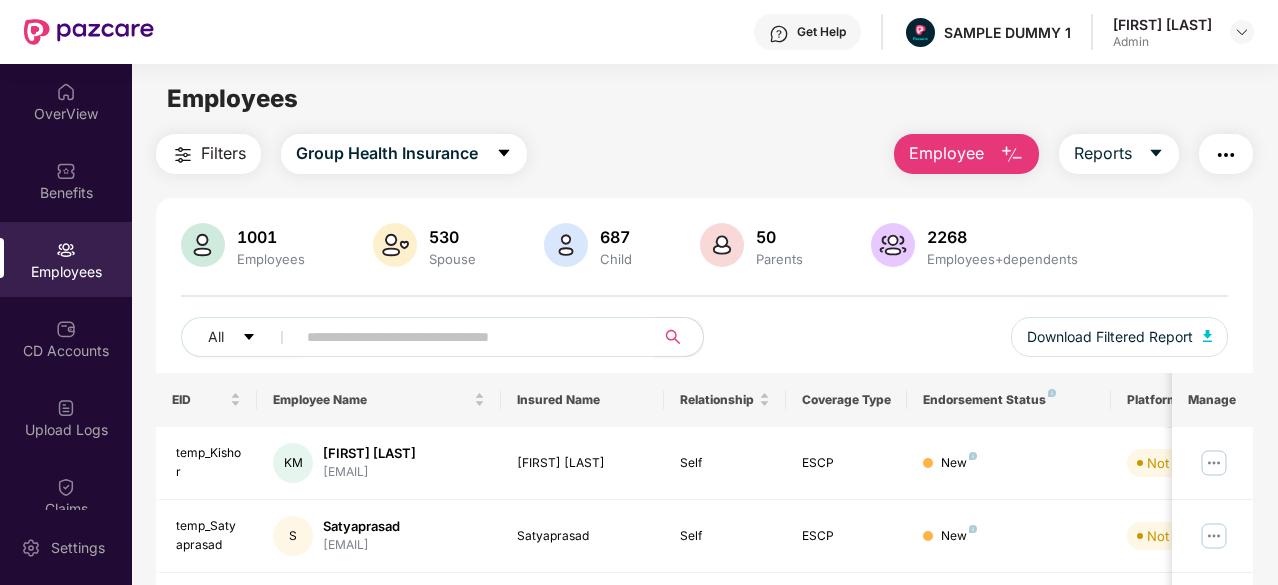 click at bounding box center (1226, 155) 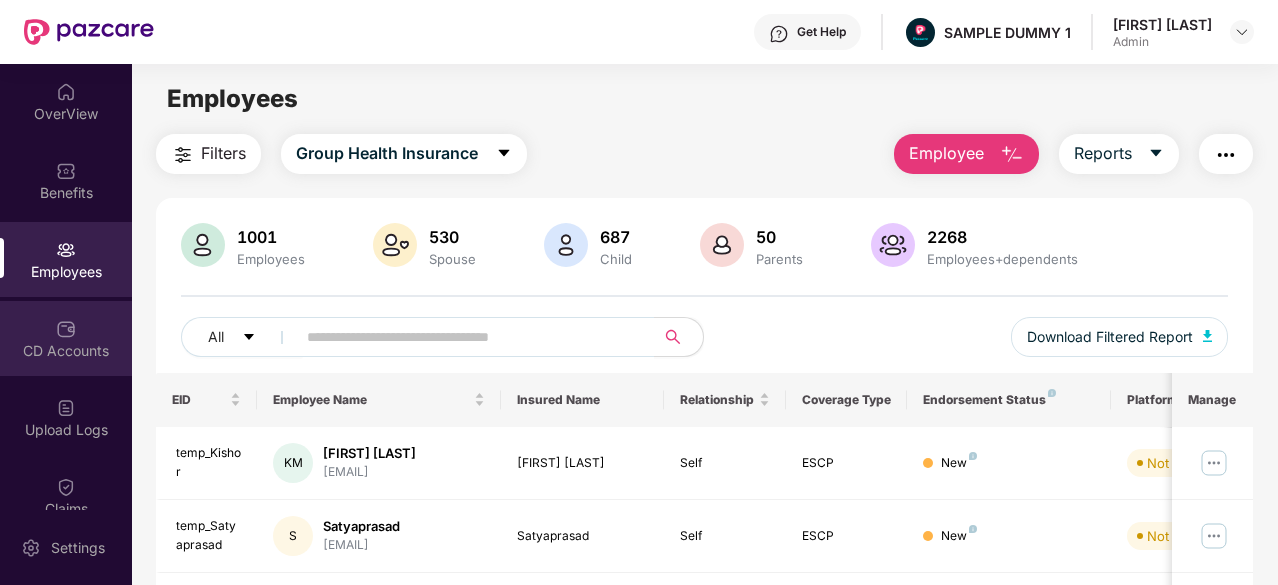 click on "CD Accounts" at bounding box center (66, 338) 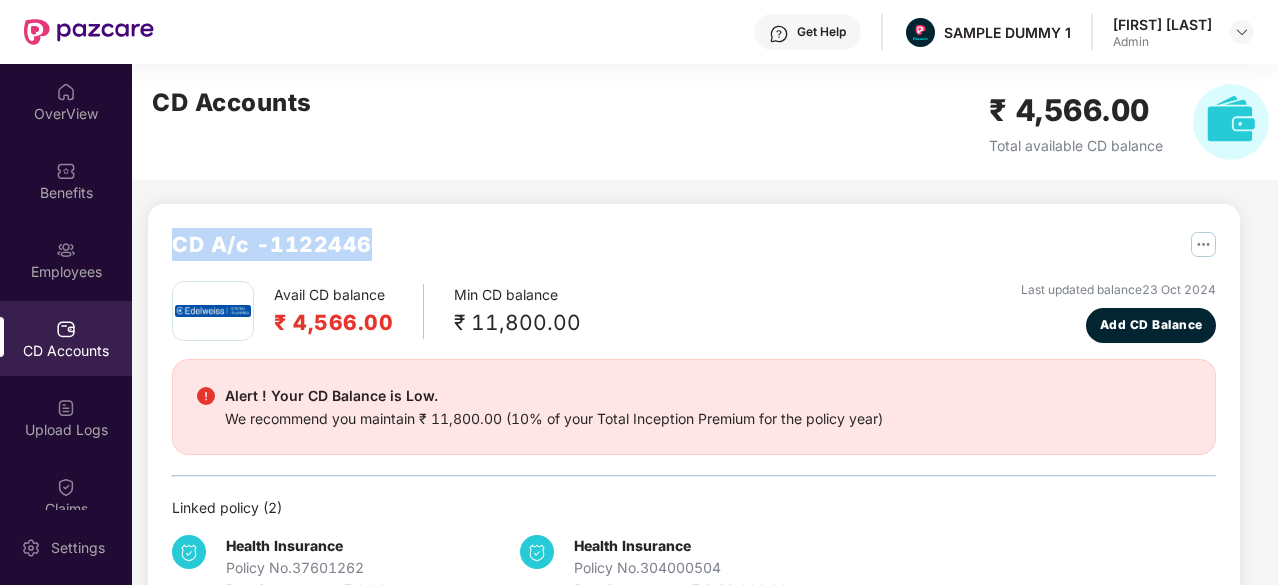 drag, startPoint x: 398, startPoint y: 249, endPoint x: 170, endPoint y: 251, distance: 228.00877 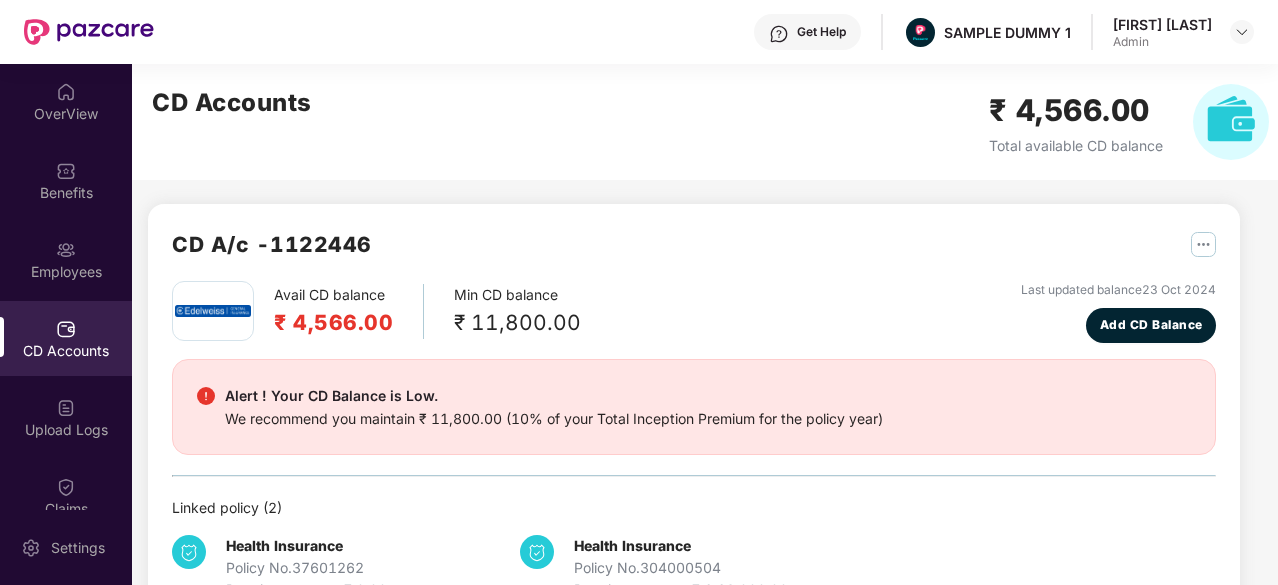 drag, startPoint x: 394, startPoint y: 321, endPoint x: 280, endPoint y: 301, distance: 115.74109 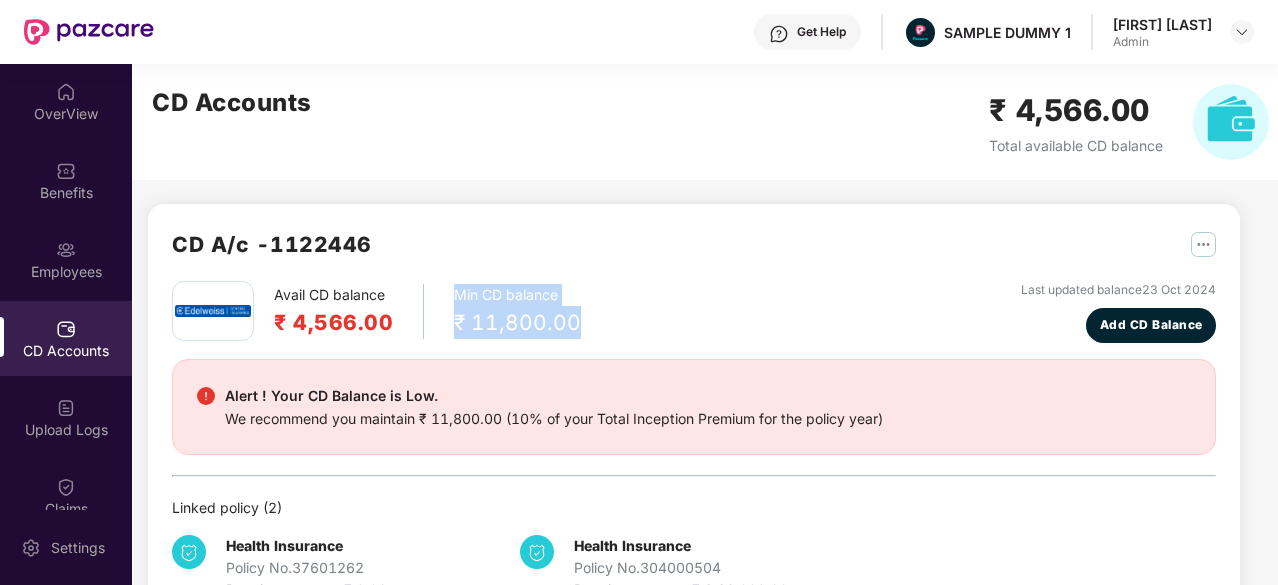 drag, startPoint x: 608, startPoint y: 321, endPoint x: 451, endPoint y: 303, distance: 158.02847 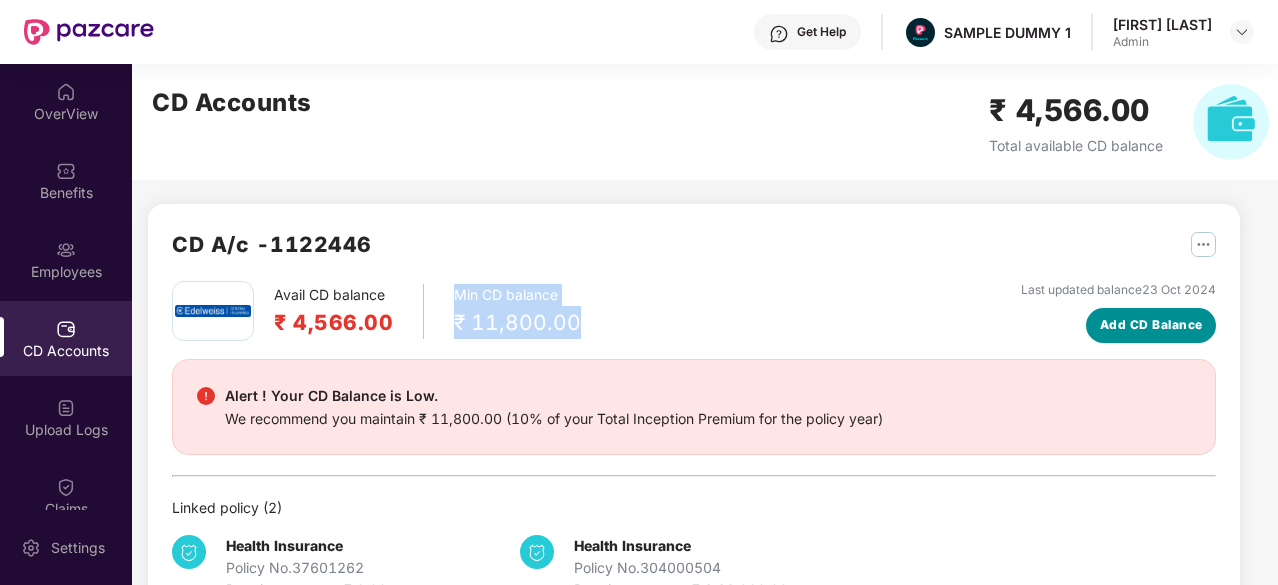 click on "Add CD Balance" at bounding box center [1151, 325] 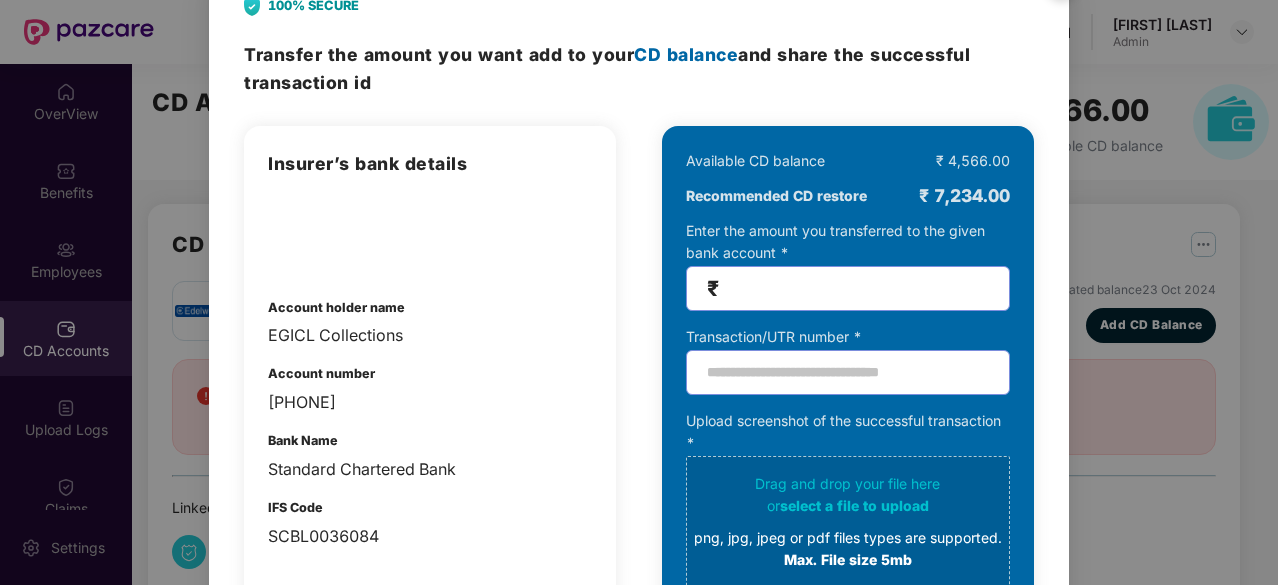 scroll, scrollTop: 55, scrollLeft: 0, axis: vertical 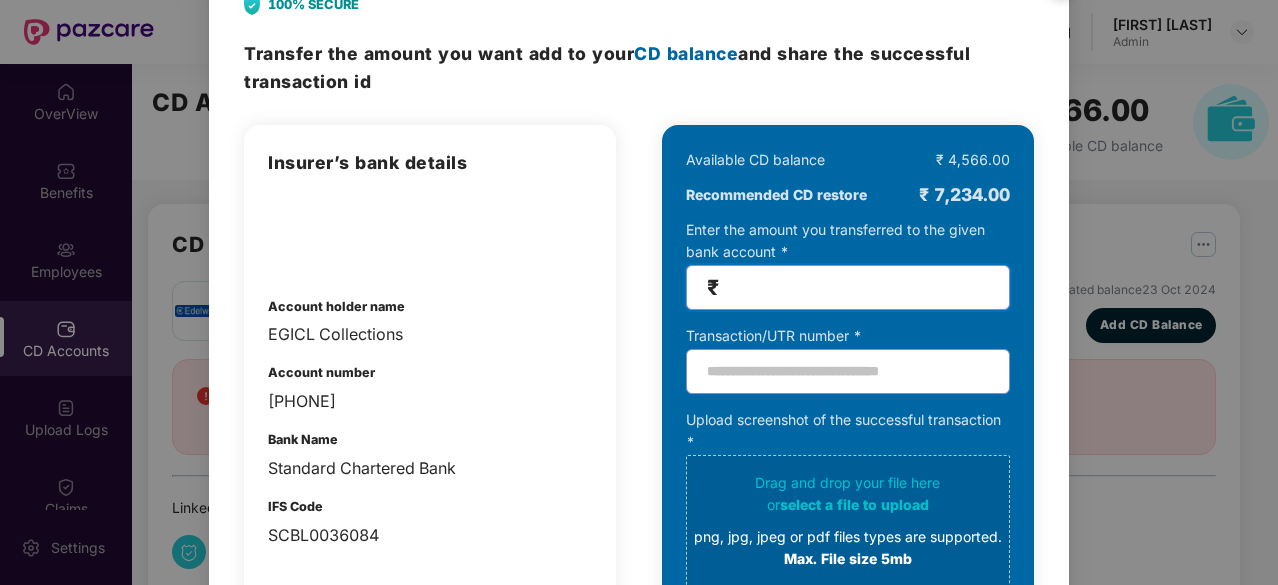 click at bounding box center [856, 287] 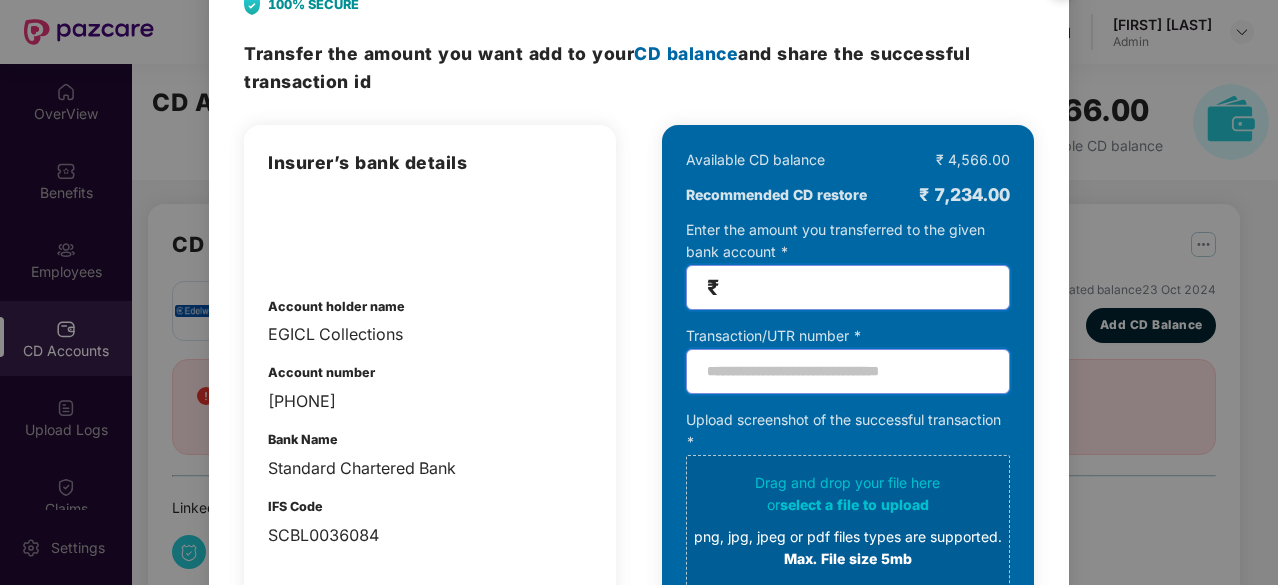 type 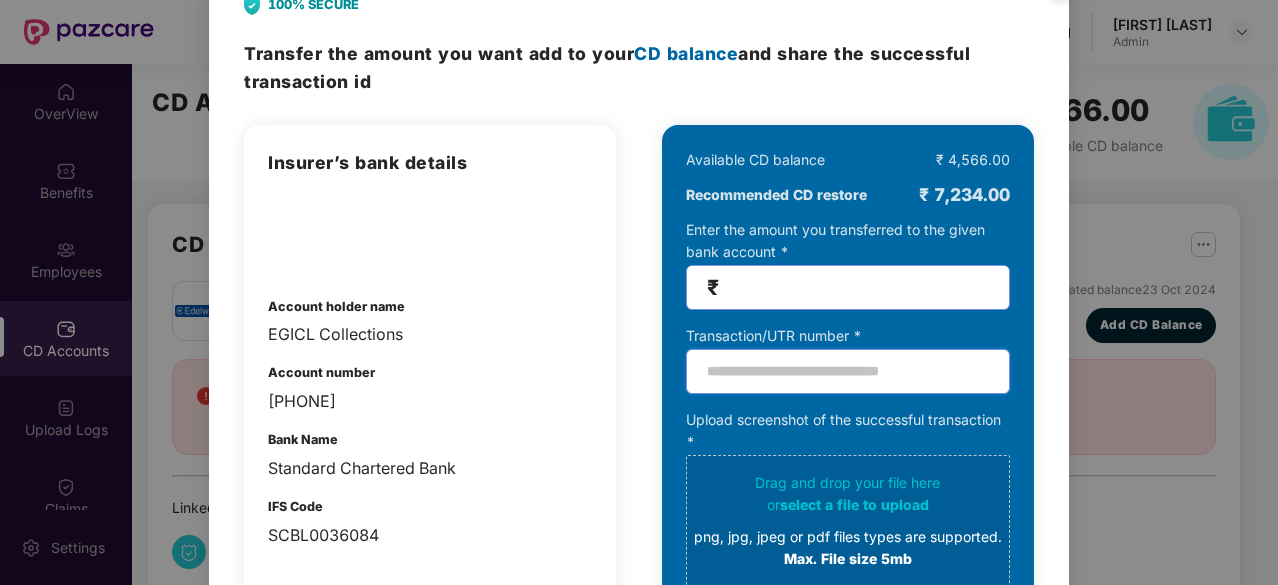 click at bounding box center [848, 371] 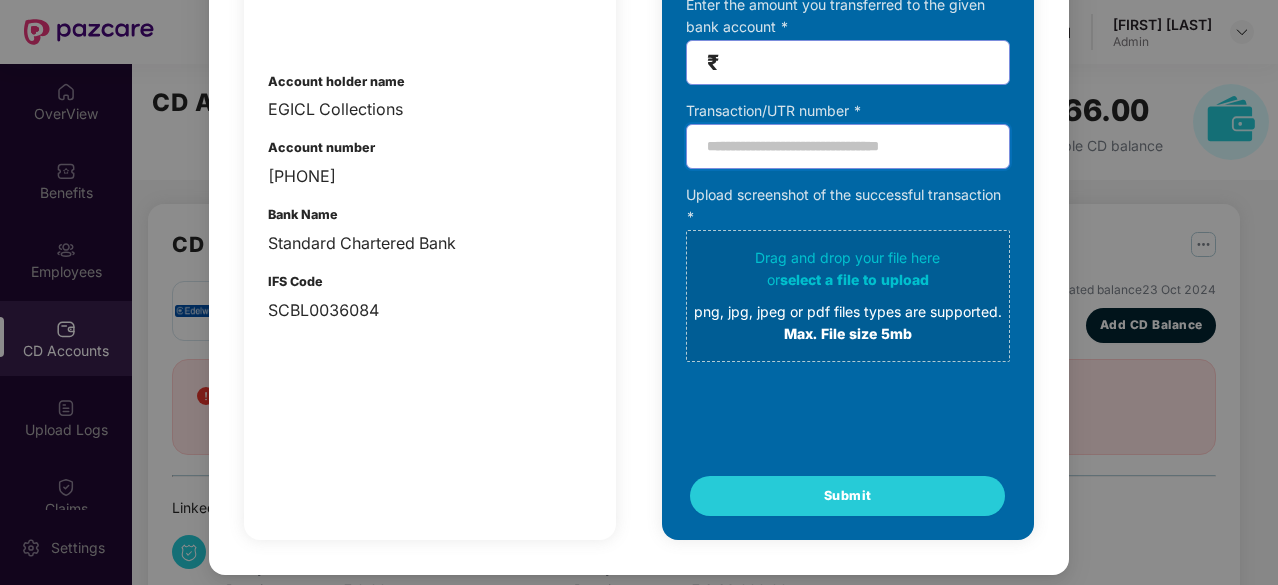 scroll, scrollTop: 0, scrollLeft: 0, axis: both 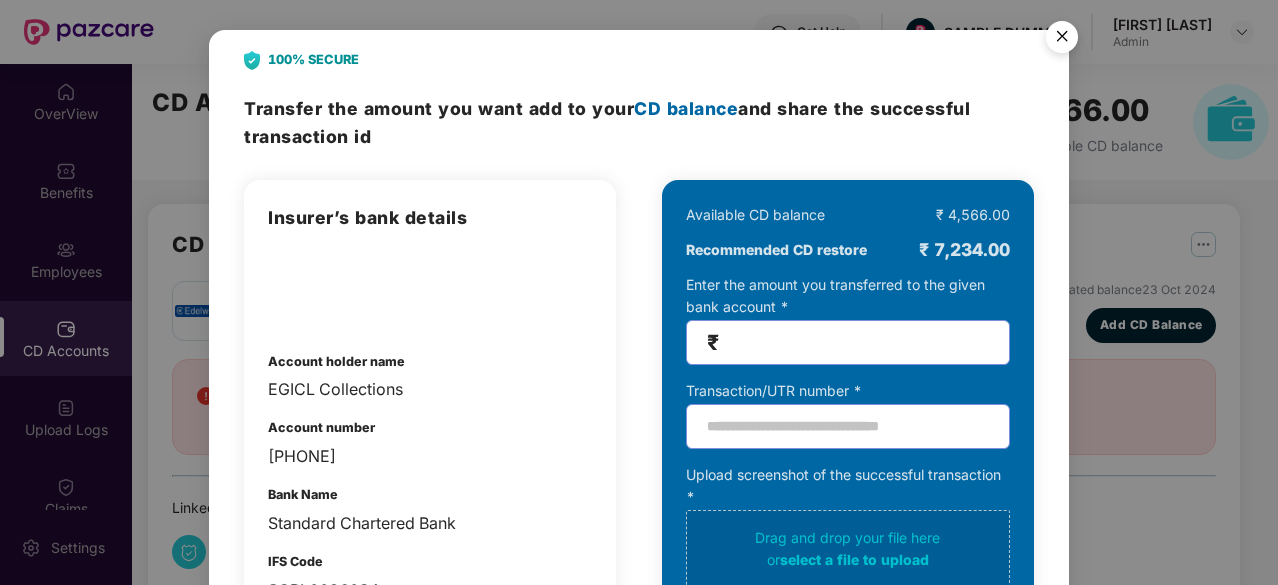click at bounding box center [1062, 40] 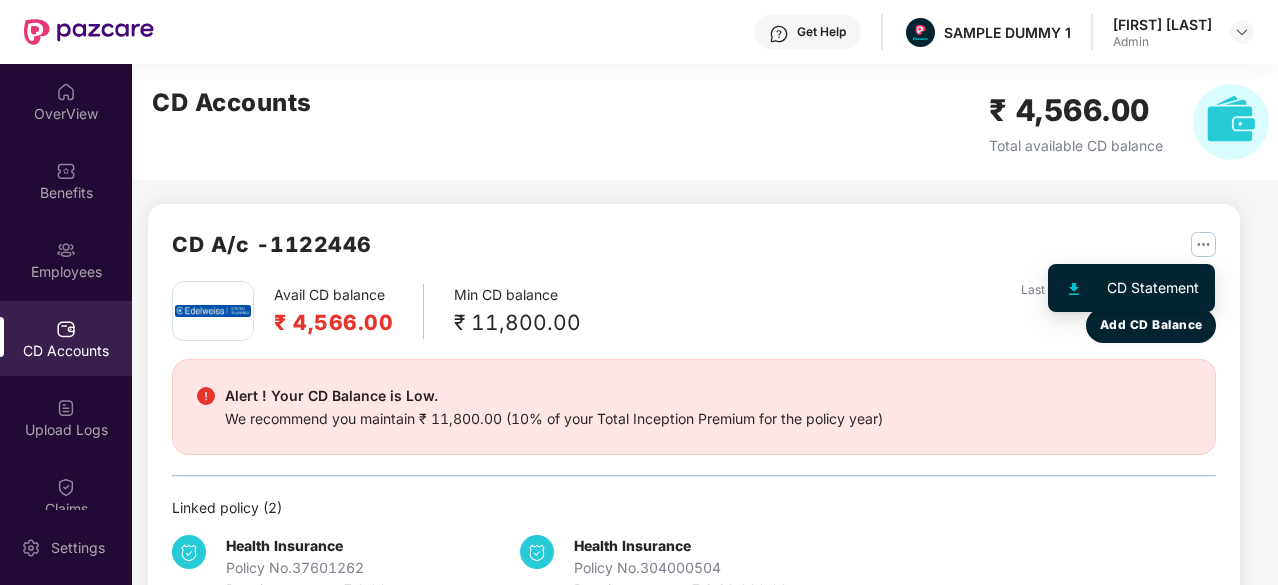 click at bounding box center [1203, 244] 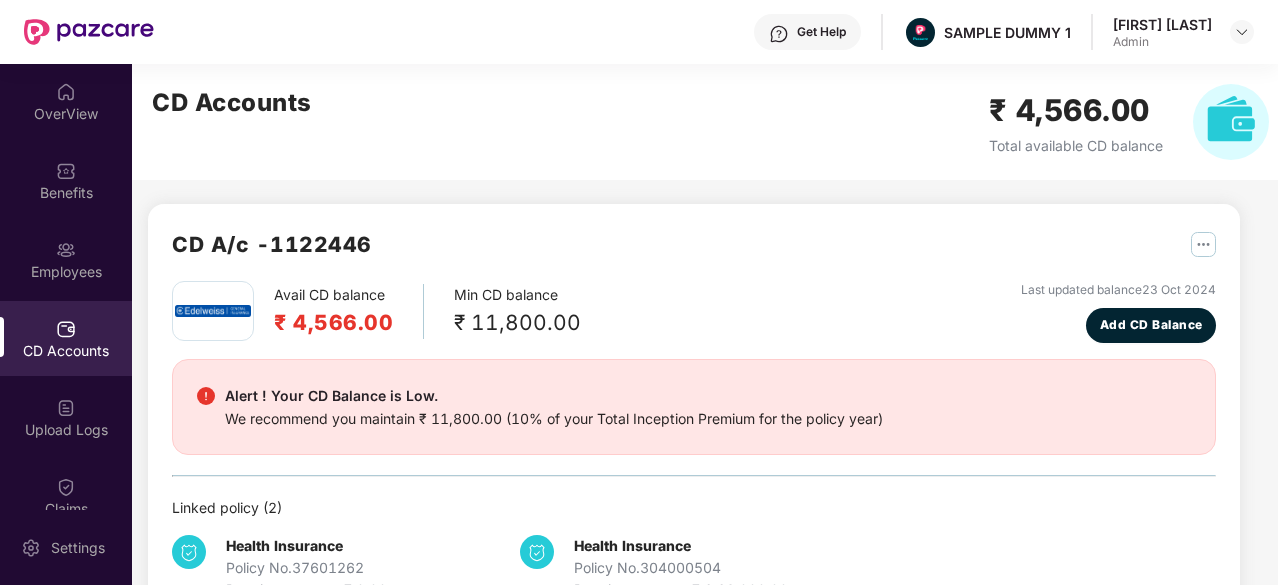 click on "Avail CD balance ₹ 4,566.00 Min CD balance ₹ 11,800.00 Last updated balance  23 Oct 2024 Add CD Balance" at bounding box center [694, 312] 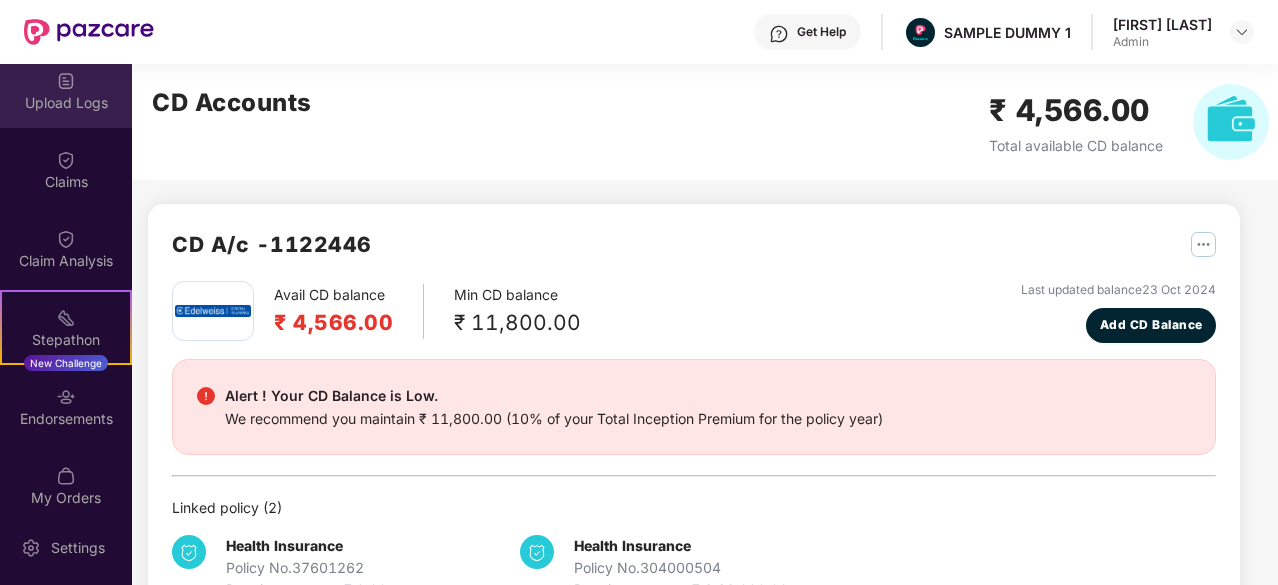 scroll, scrollTop: 399, scrollLeft: 0, axis: vertical 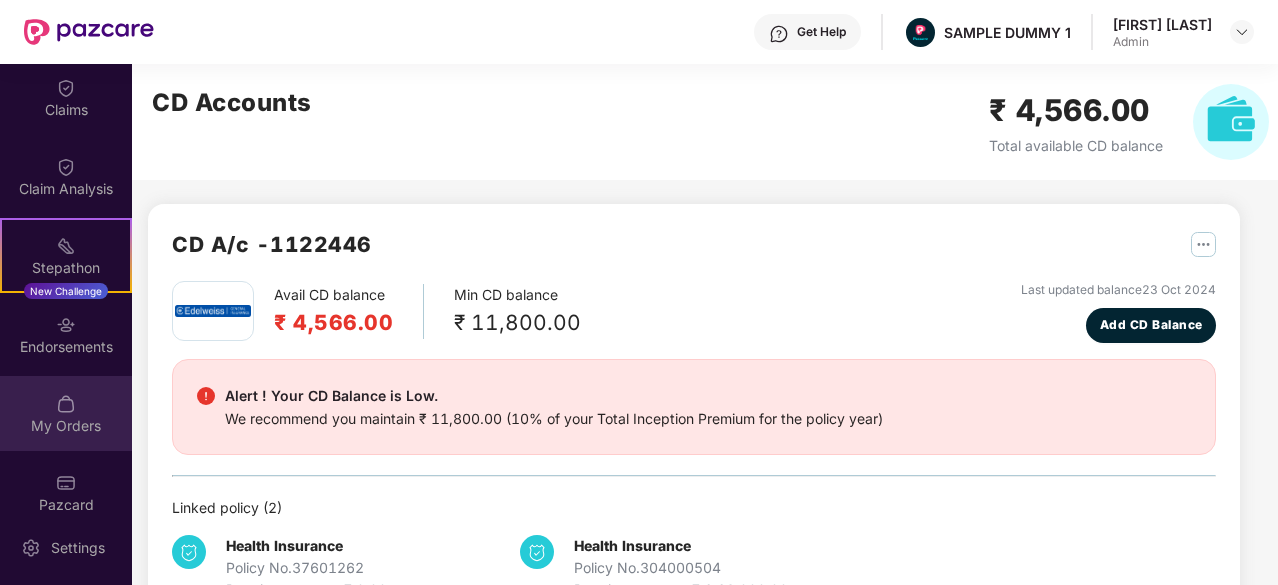 click at bounding box center (66, 404) 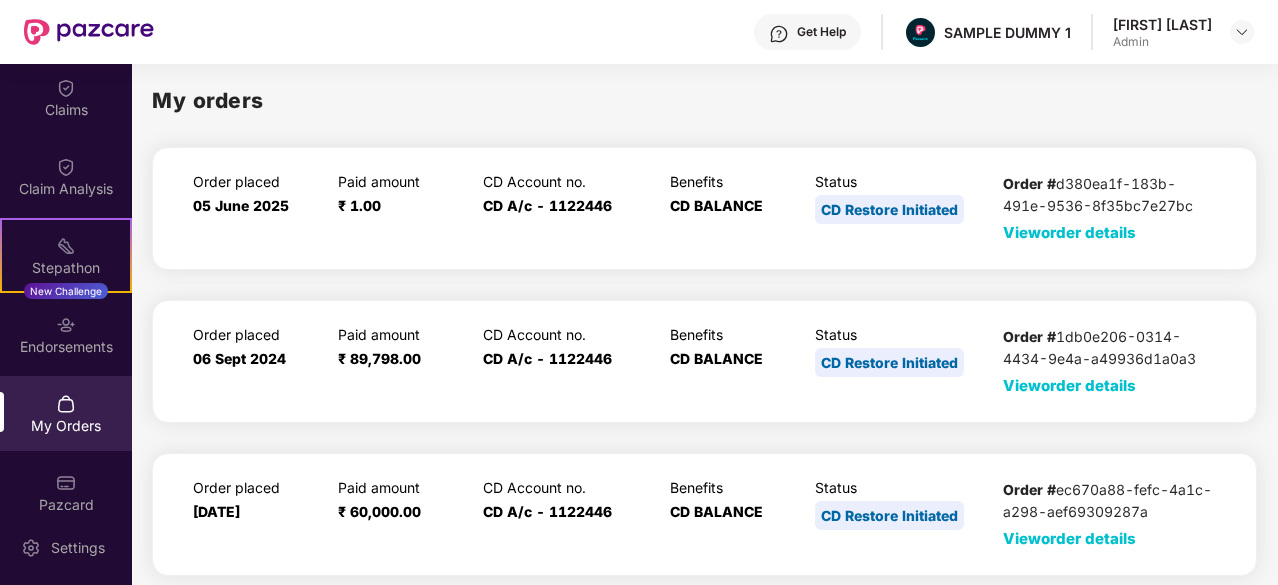 click on "View  order details" at bounding box center (1069, 232) 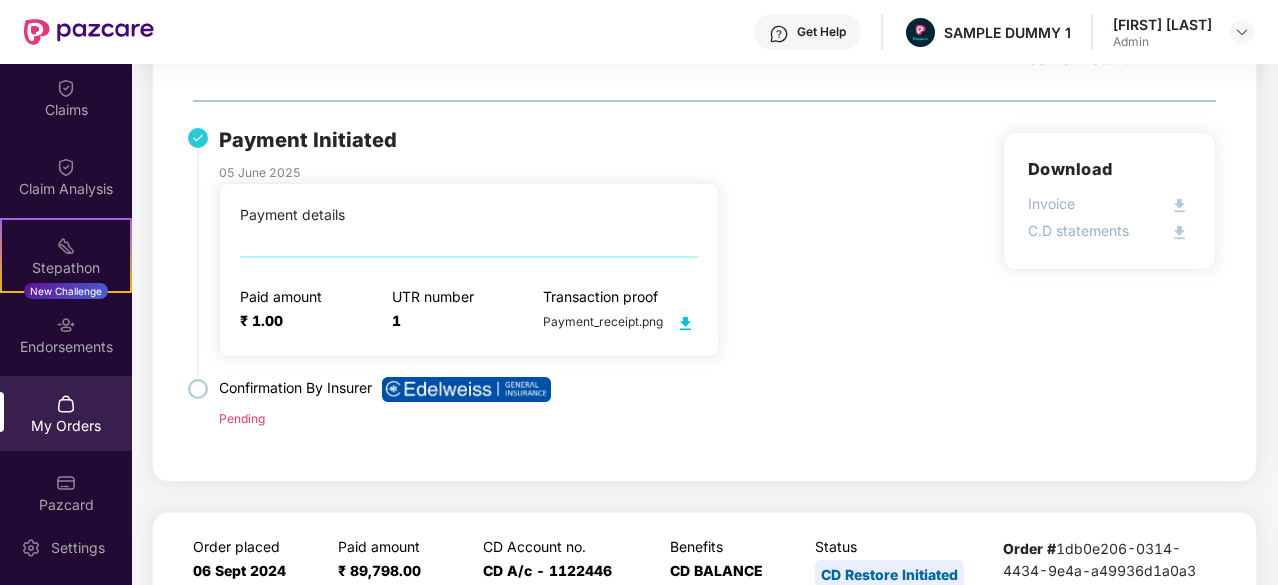 scroll, scrollTop: 109, scrollLeft: 0, axis: vertical 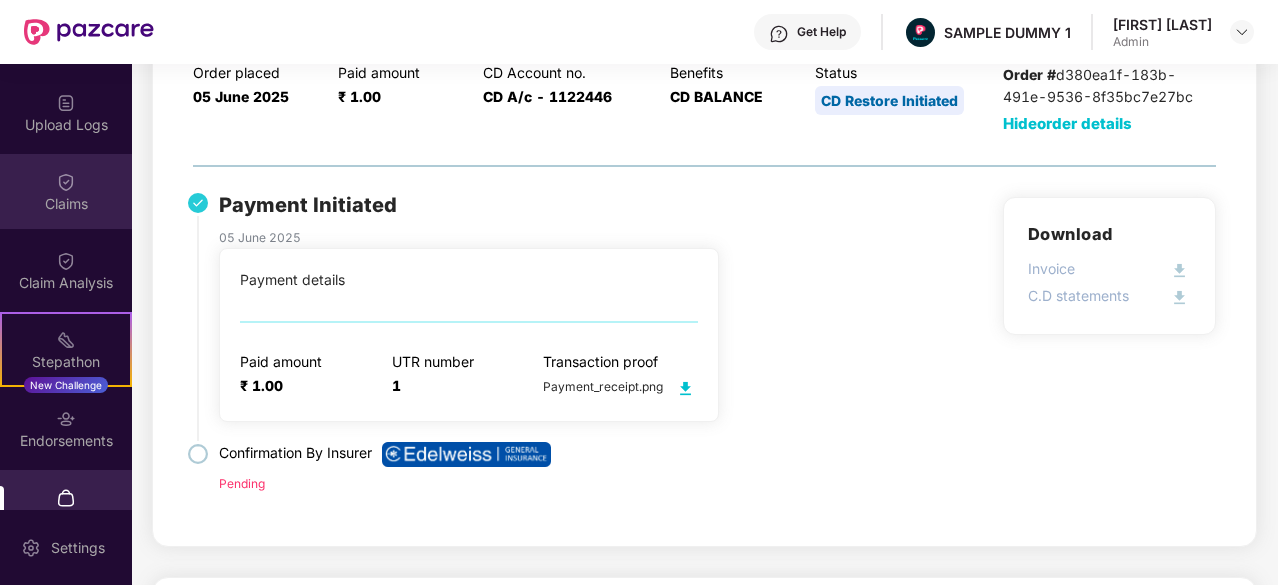 click on "Claims" at bounding box center (66, 191) 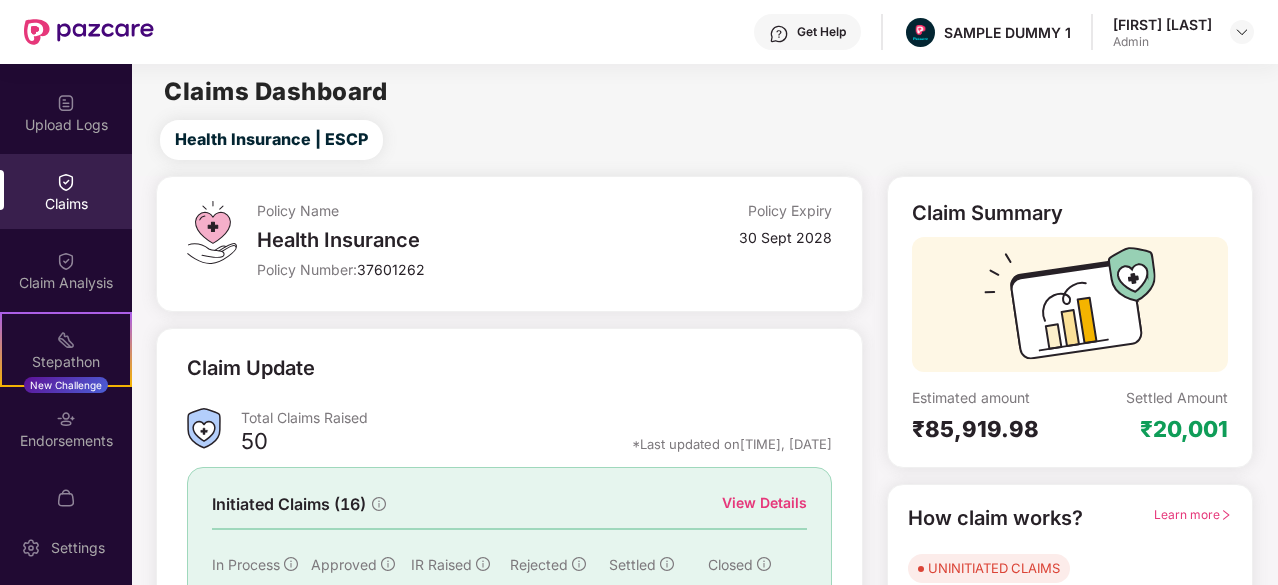 scroll, scrollTop: 142, scrollLeft: 0, axis: vertical 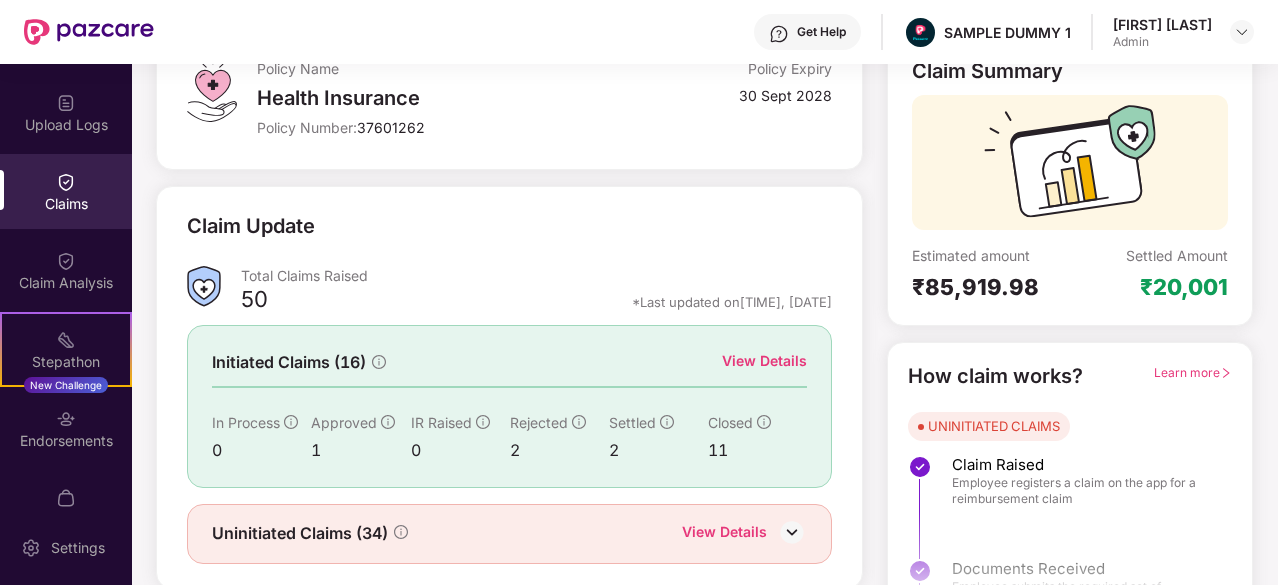 click on "View Details" at bounding box center (764, 361) 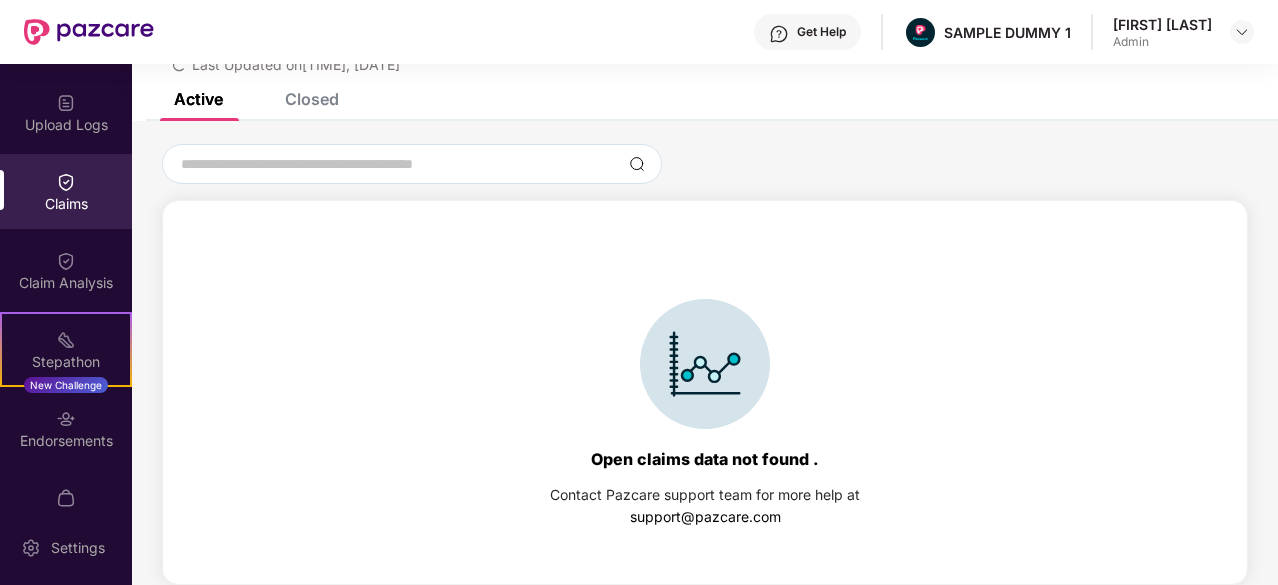 scroll, scrollTop: 0, scrollLeft: 0, axis: both 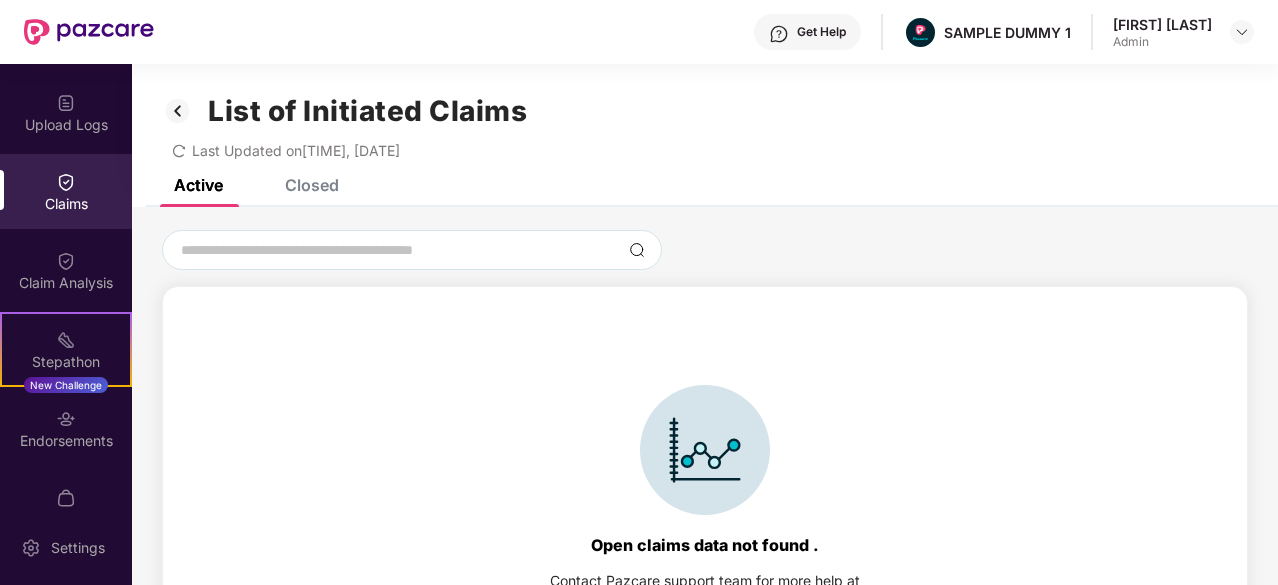 click on "Closed" at bounding box center [312, 185] 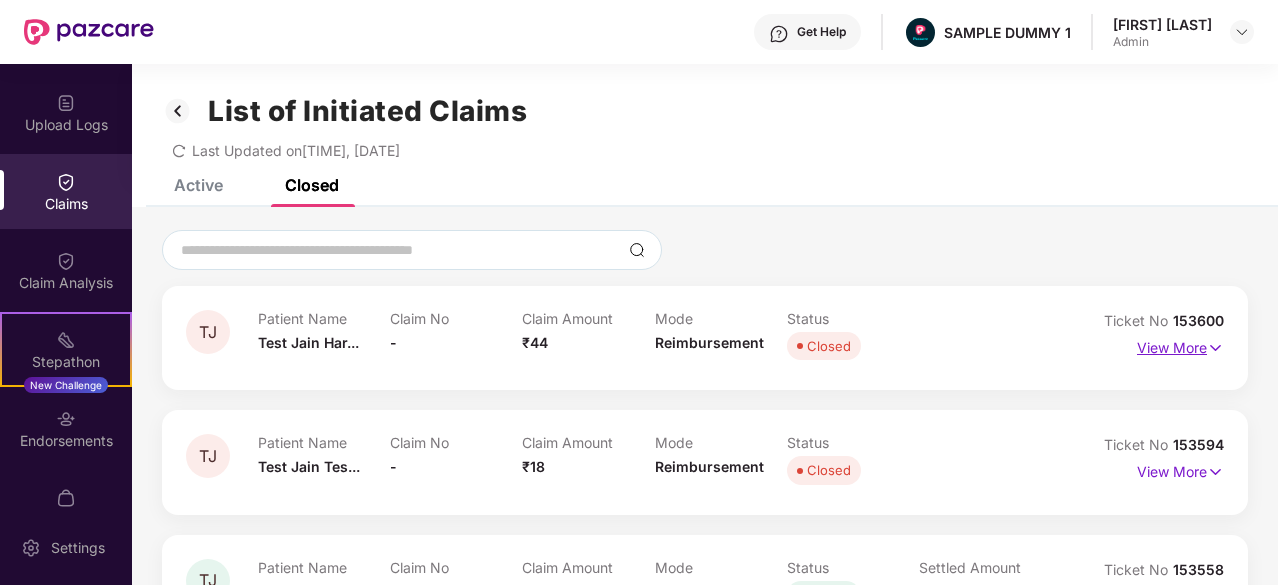 click on "View More" at bounding box center (1180, 345) 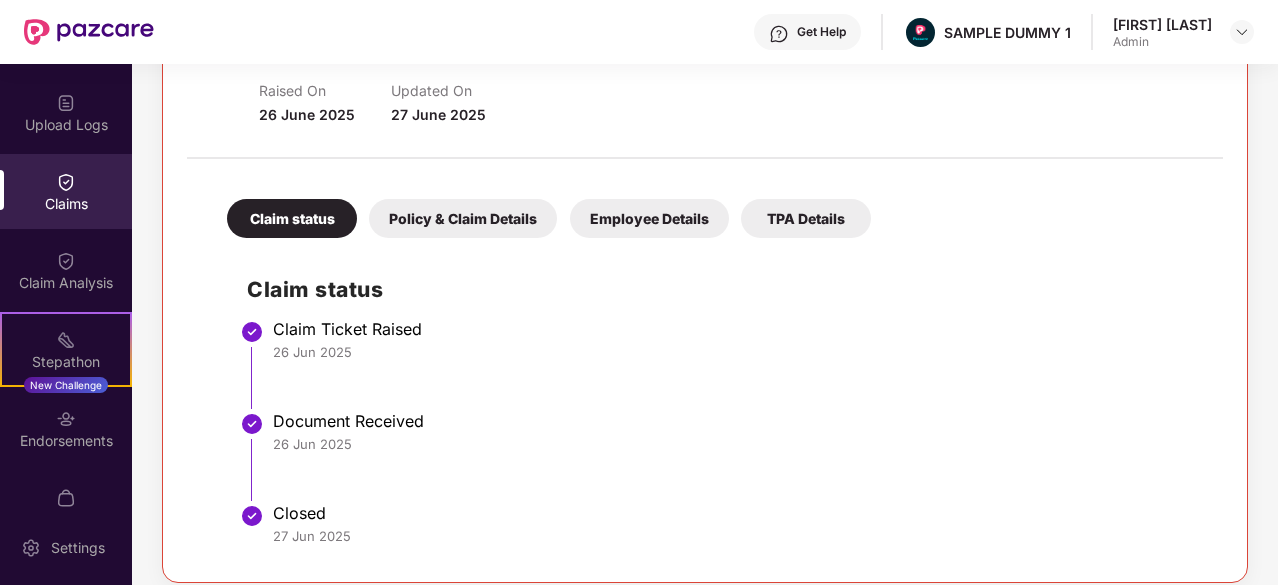 scroll, scrollTop: 302, scrollLeft: 0, axis: vertical 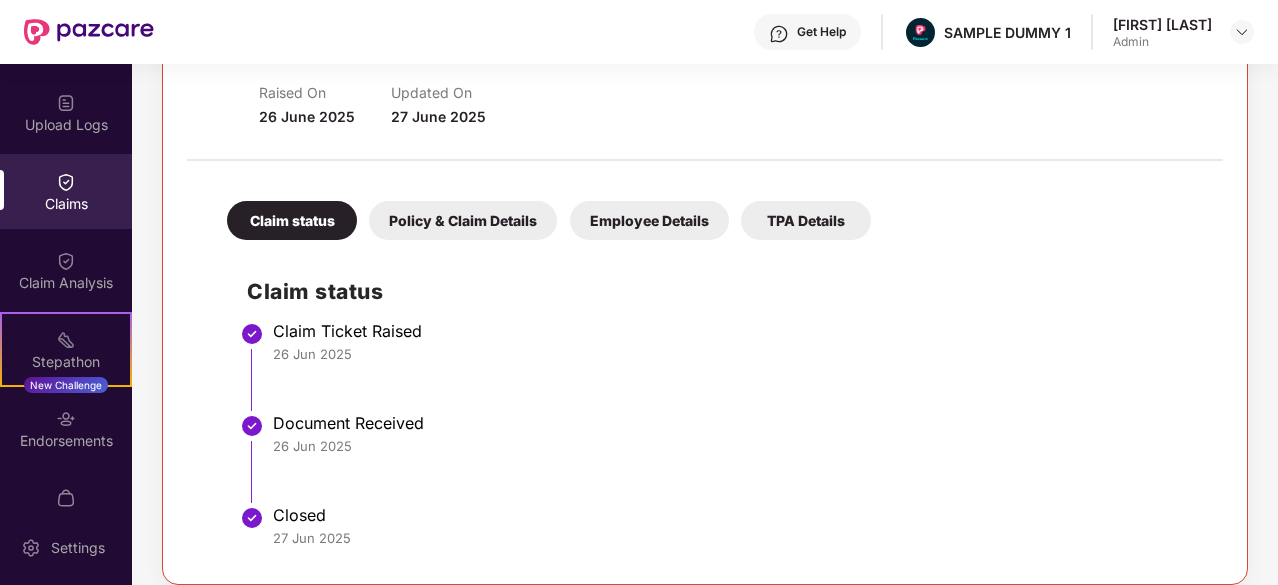 click on "Policy & Claim Details" at bounding box center (463, 220) 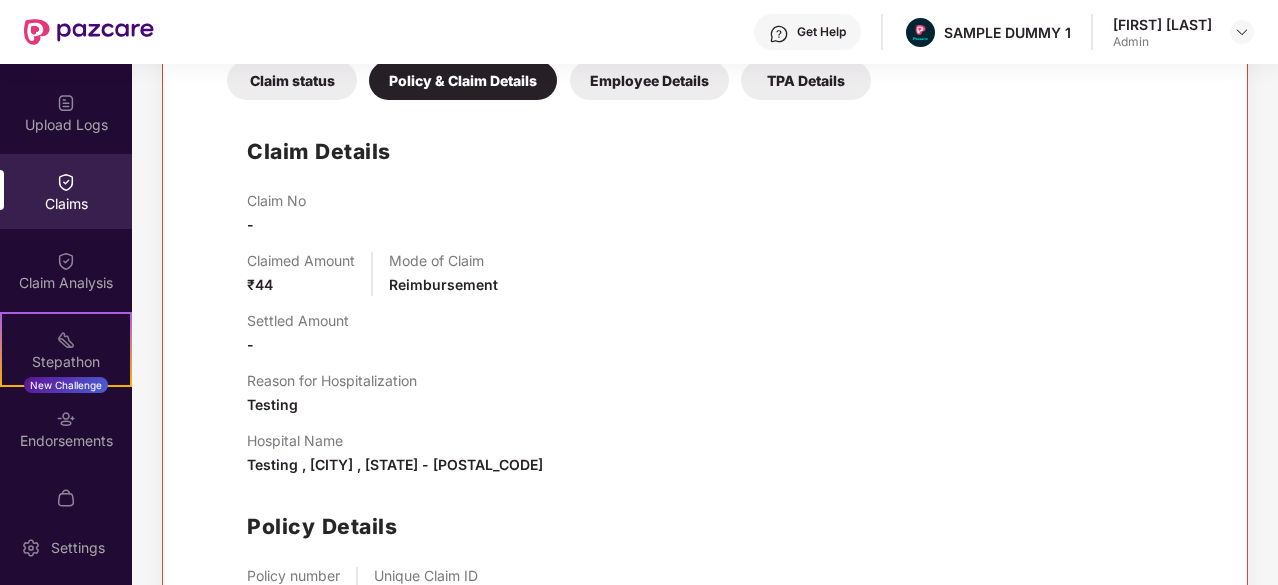scroll, scrollTop: 442, scrollLeft: 0, axis: vertical 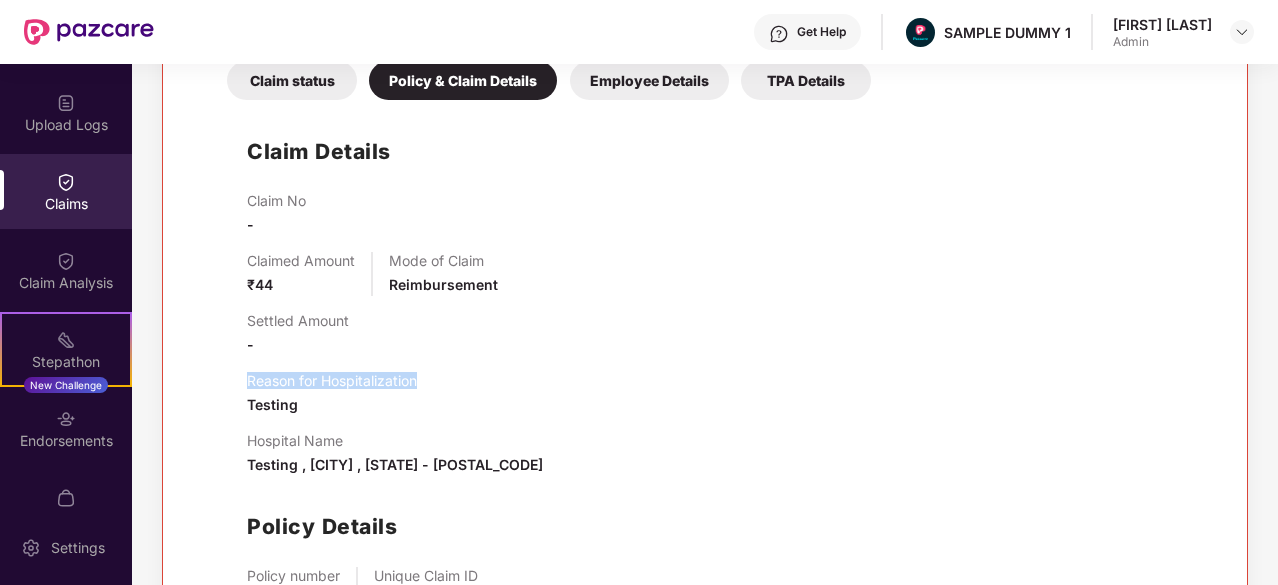 drag, startPoint x: 428, startPoint y: 378, endPoint x: 244, endPoint y: 375, distance: 184.02446 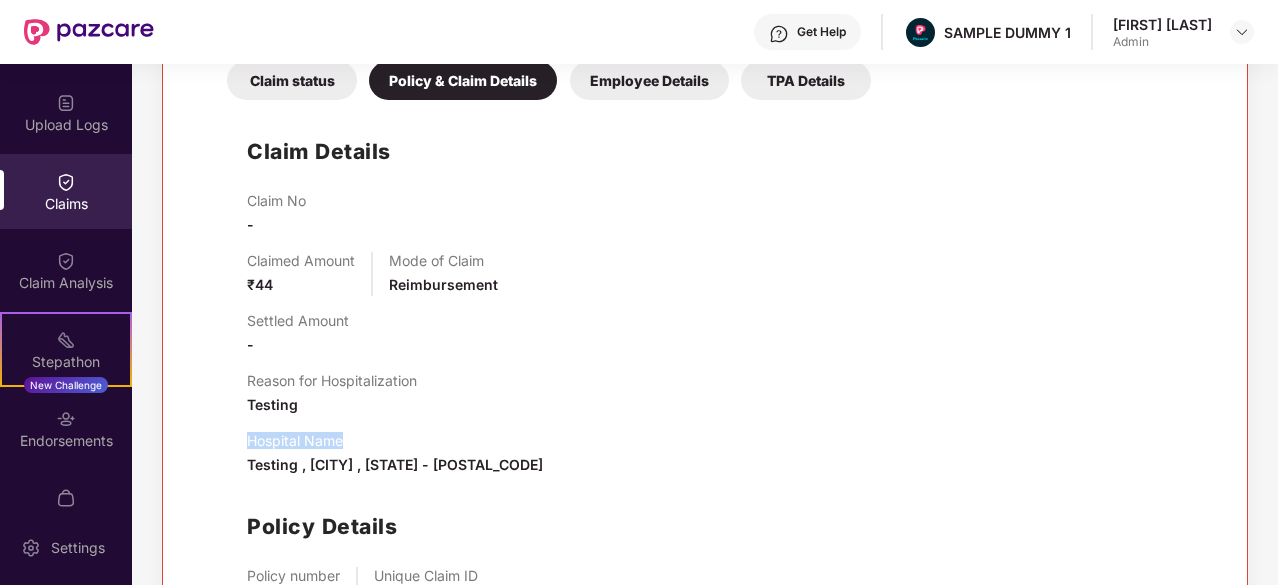 drag, startPoint x: 355, startPoint y: 437, endPoint x: 244, endPoint y: 439, distance: 111.01801 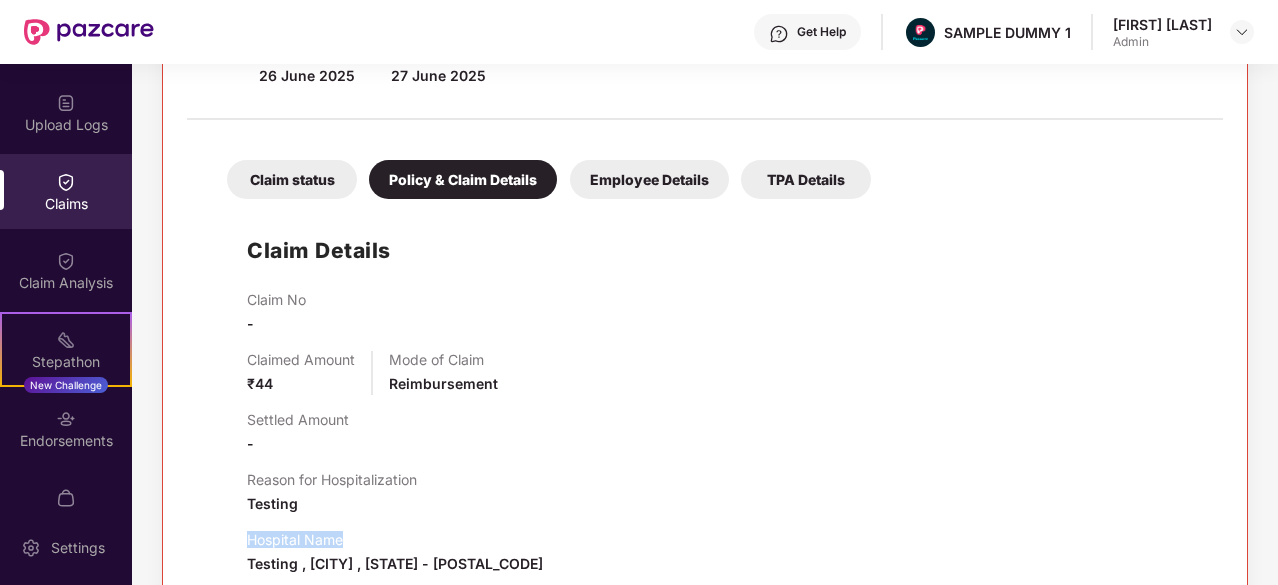 scroll, scrollTop: 342, scrollLeft: 0, axis: vertical 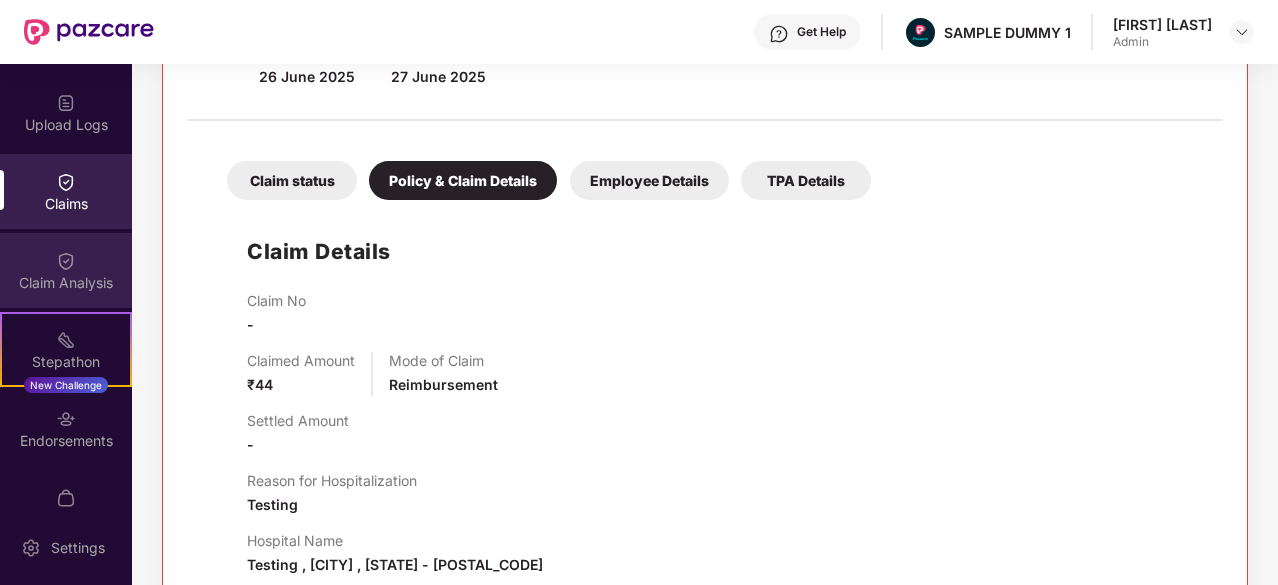click on "Claim Analysis" at bounding box center [66, 283] 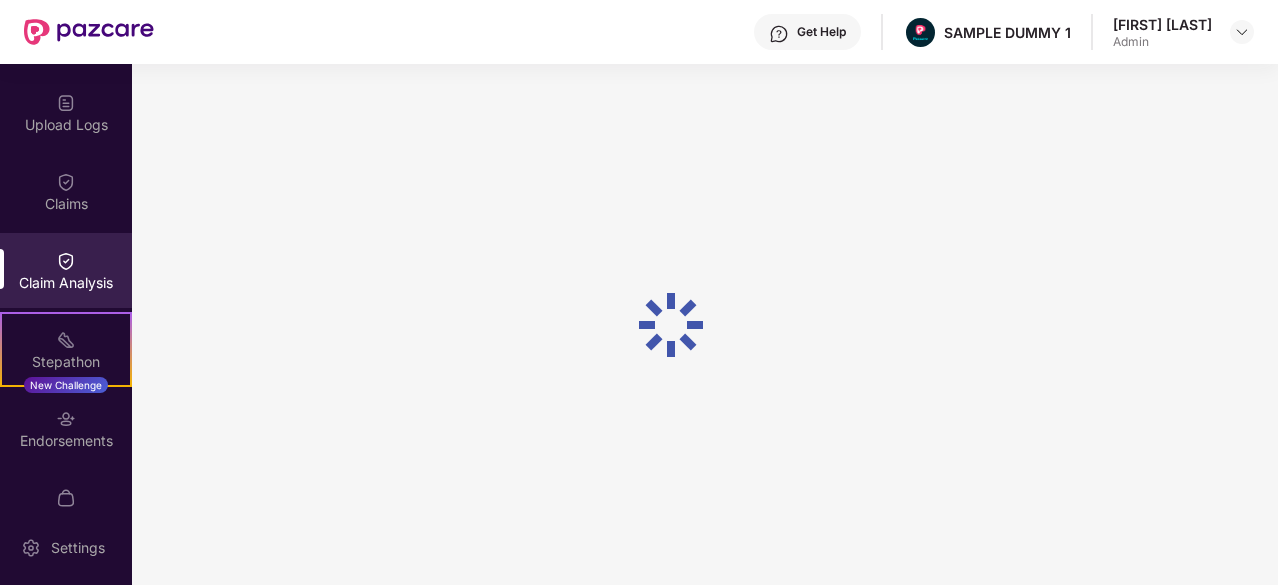 scroll, scrollTop: 0, scrollLeft: 0, axis: both 